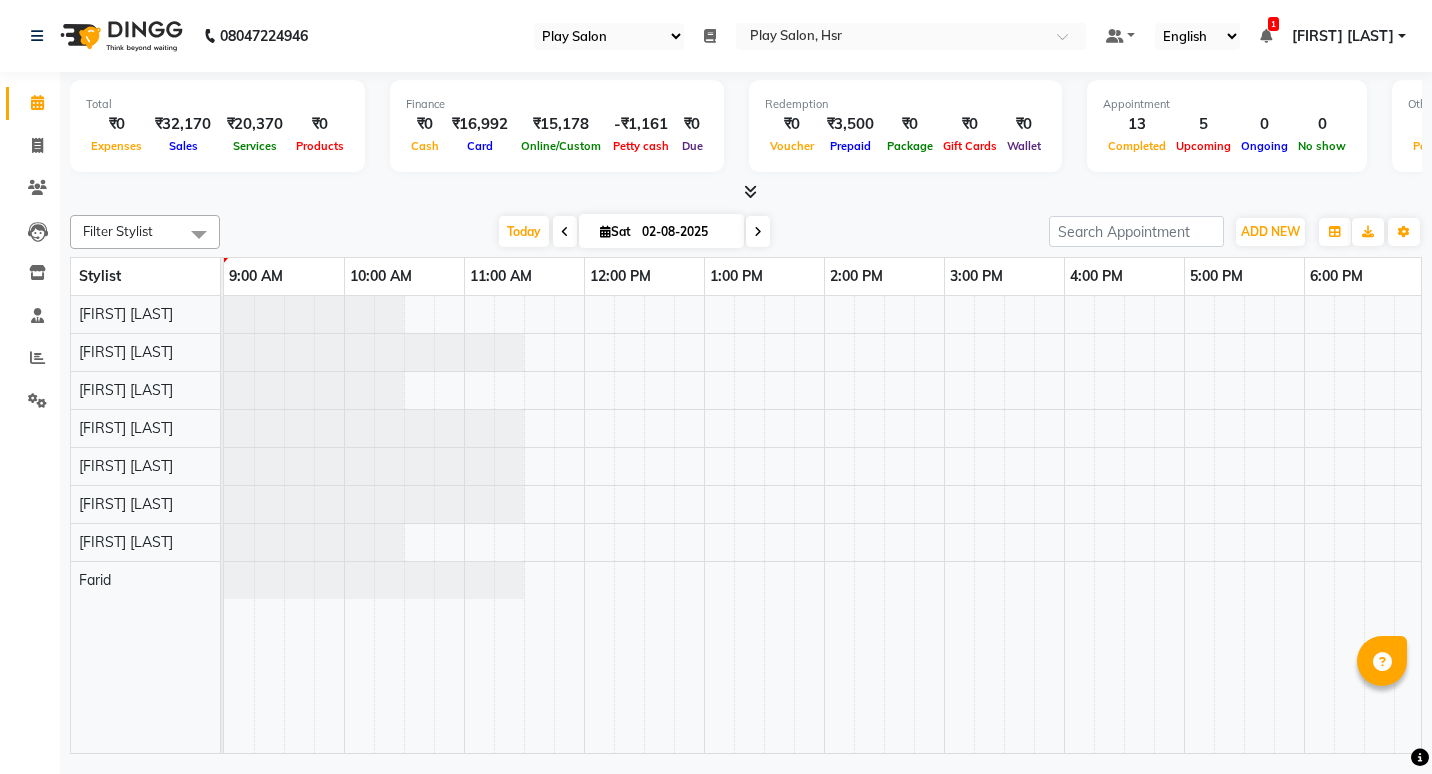 select on "92" 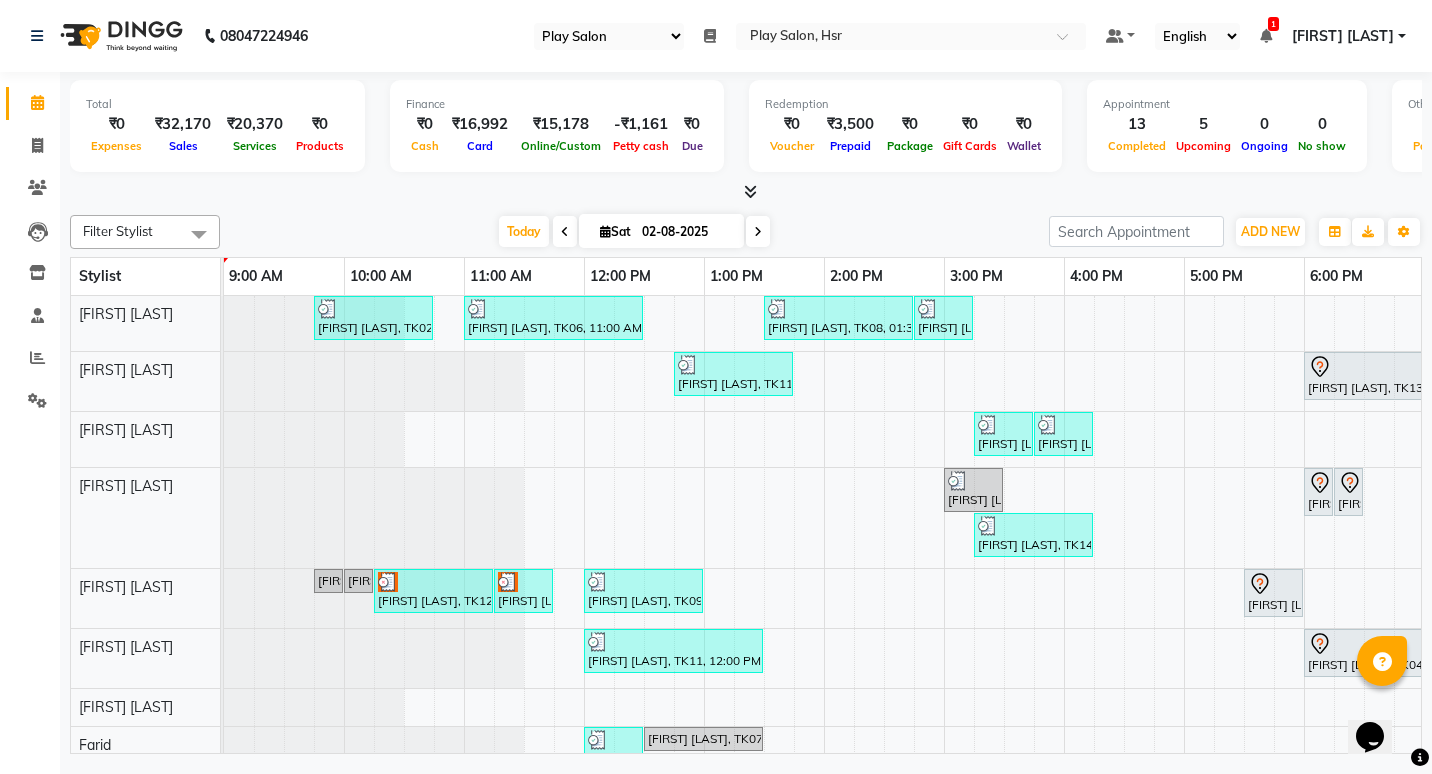 scroll, scrollTop: 0, scrollLeft: 0, axis: both 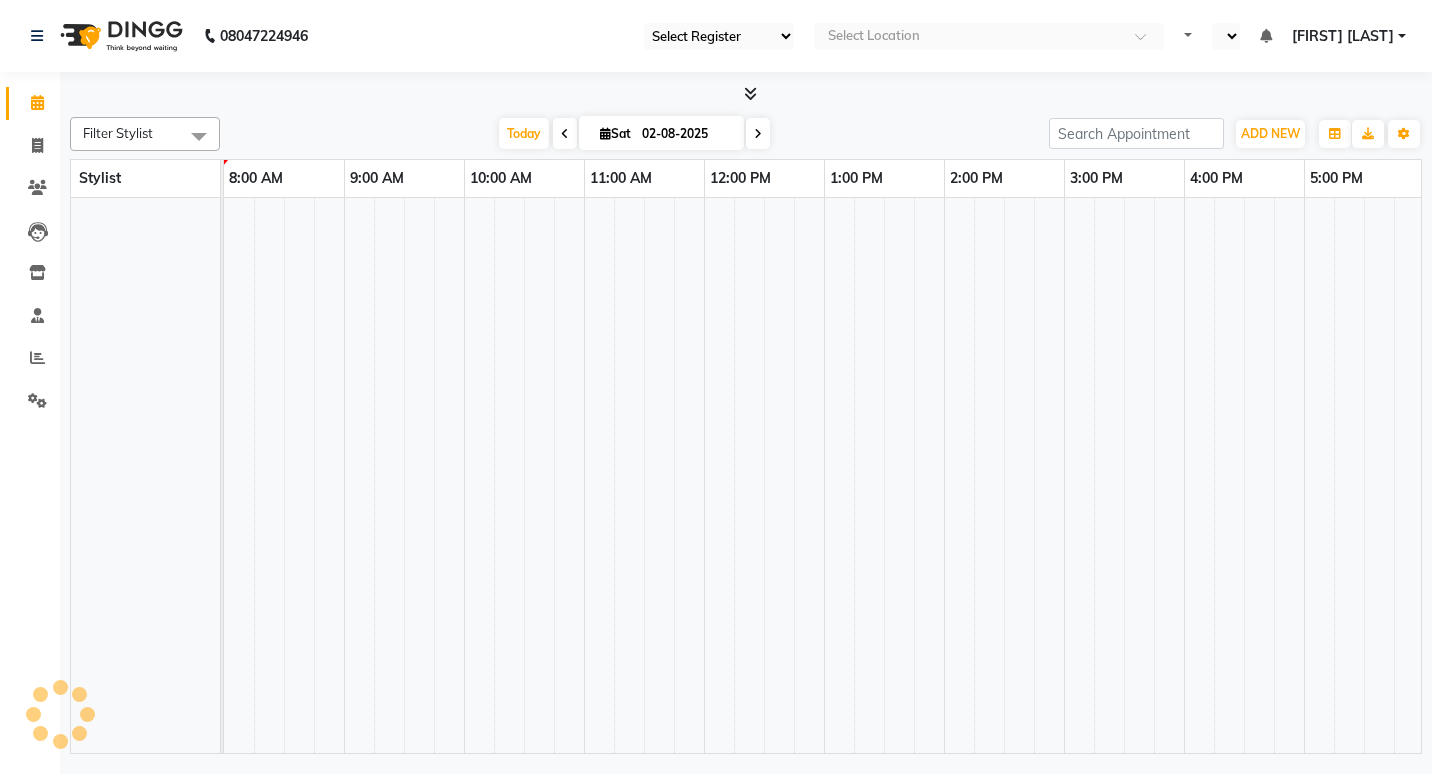 select on "92" 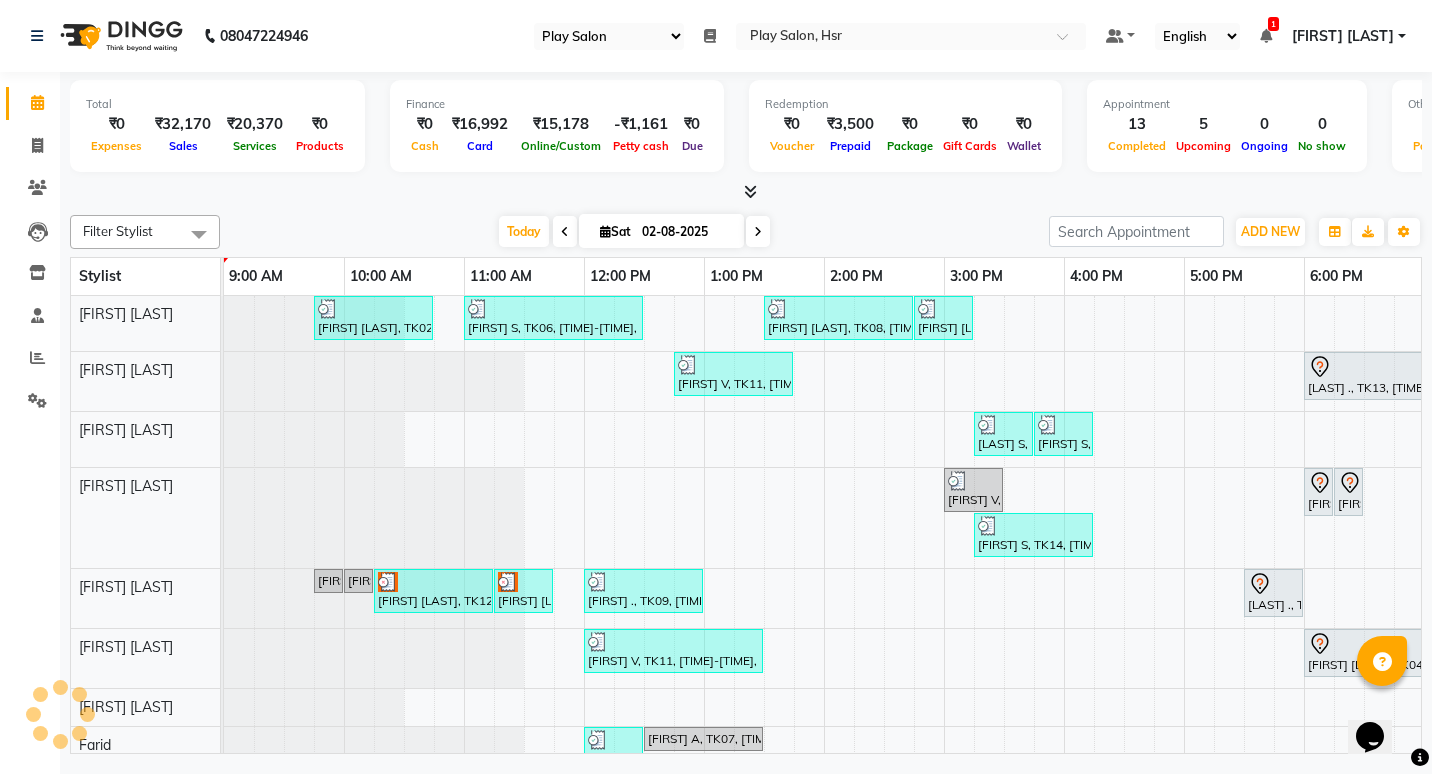 scroll, scrollTop: 0, scrollLeft: 0, axis: both 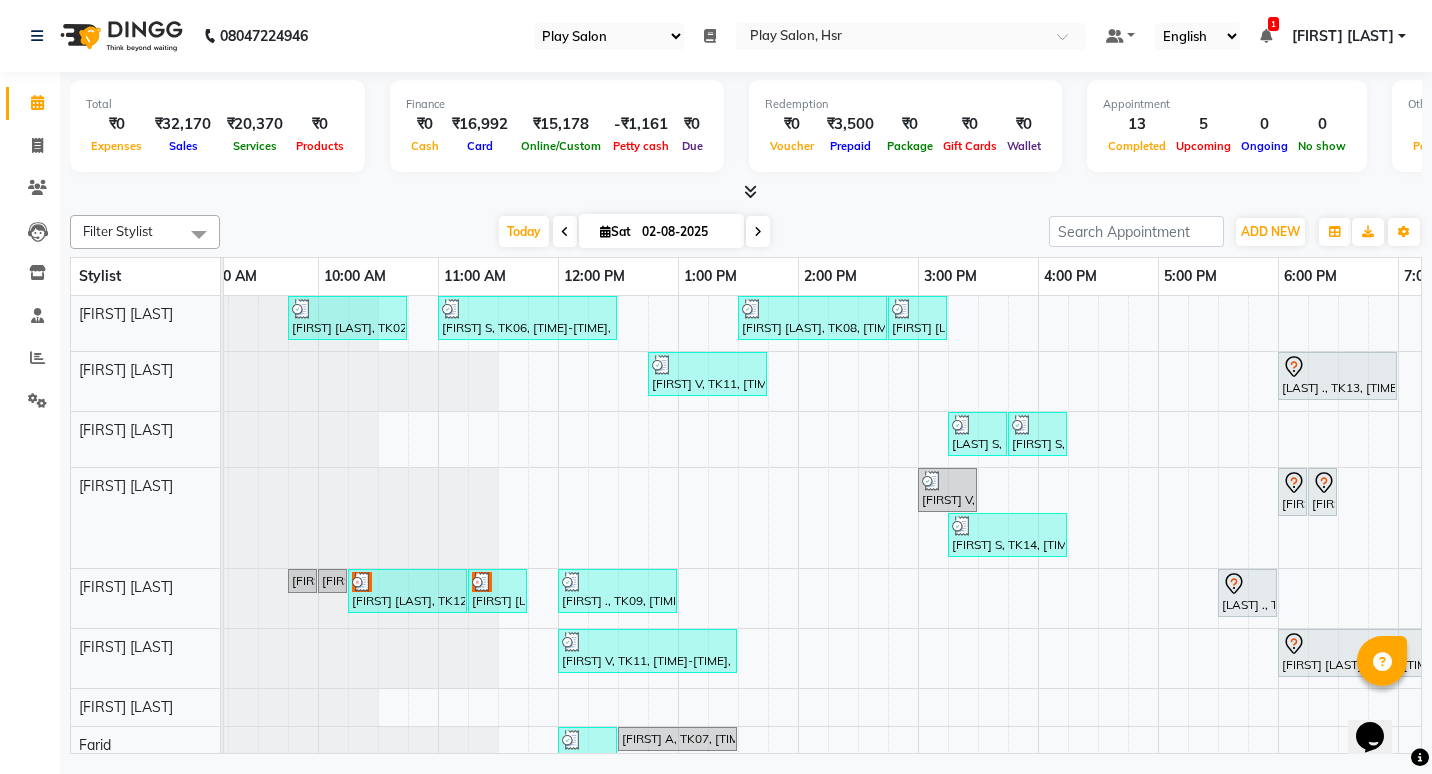 click on "1" at bounding box center (1273, 24) 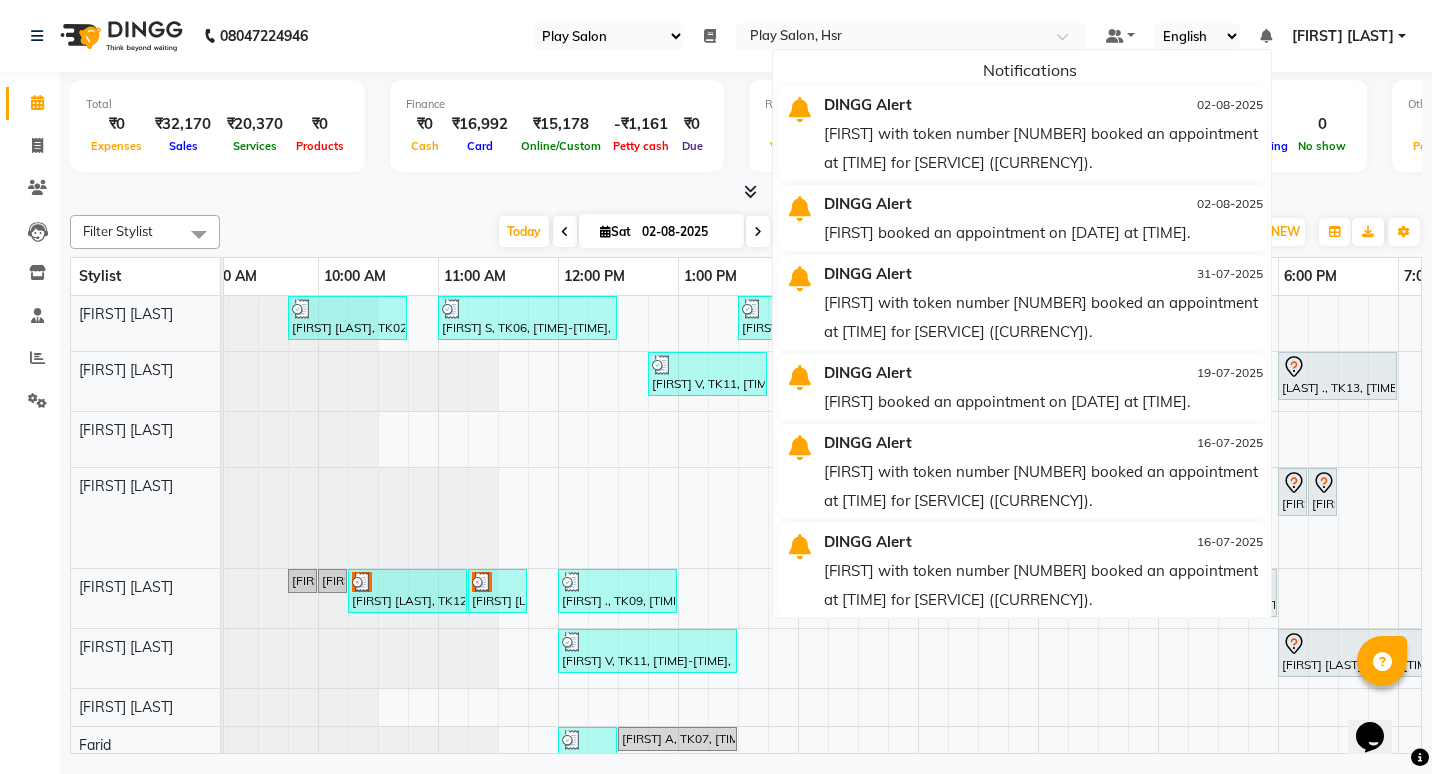 click at bounding box center (1266, 36) 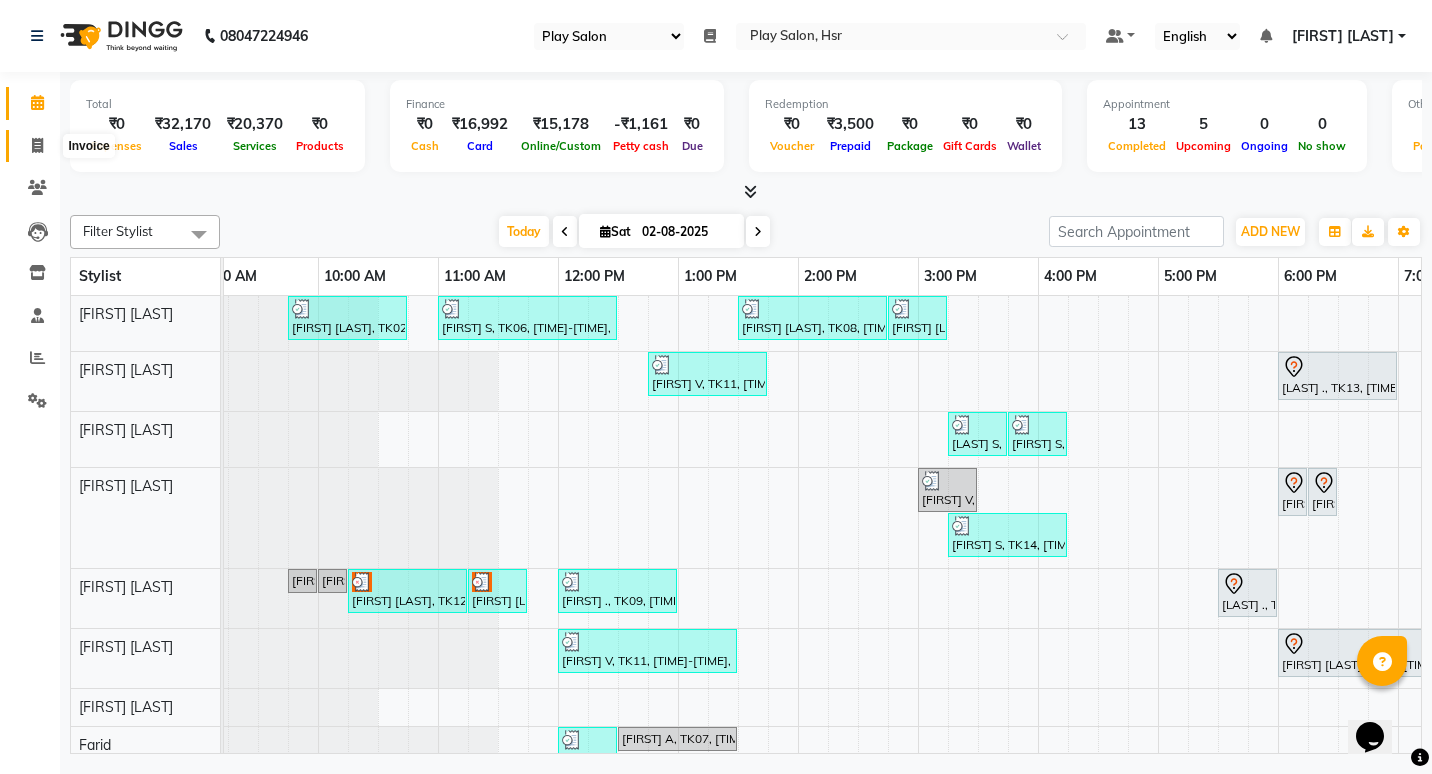 click 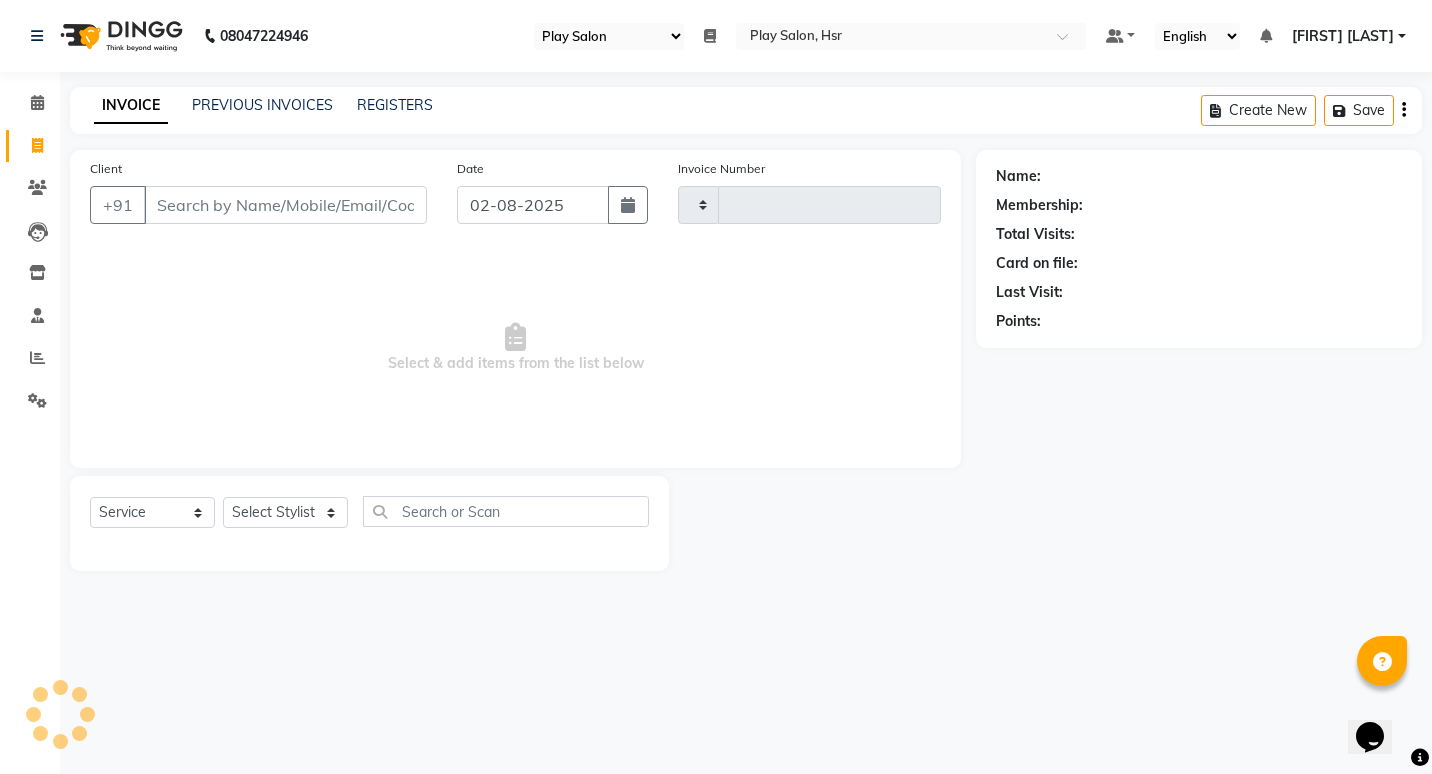 type on "0690" 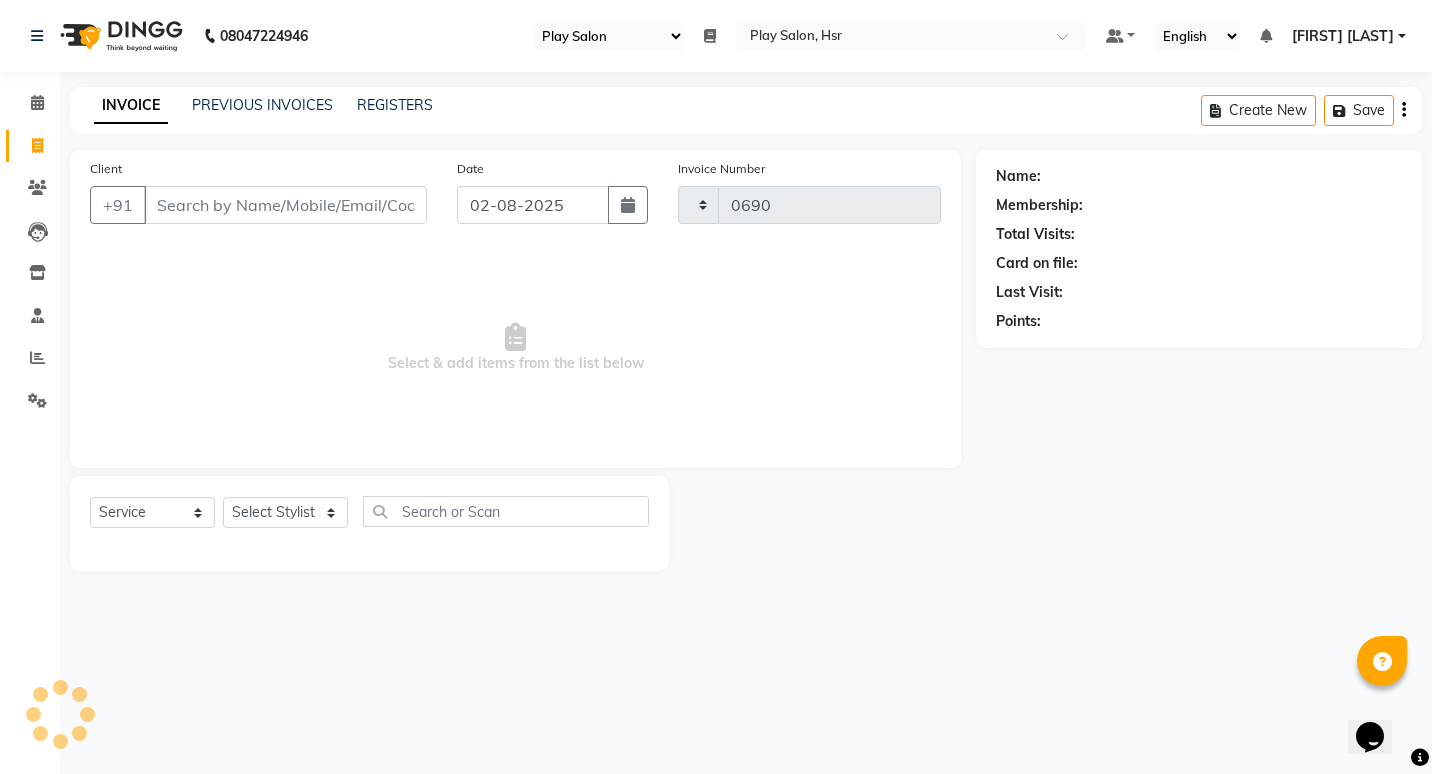 select on "8358" 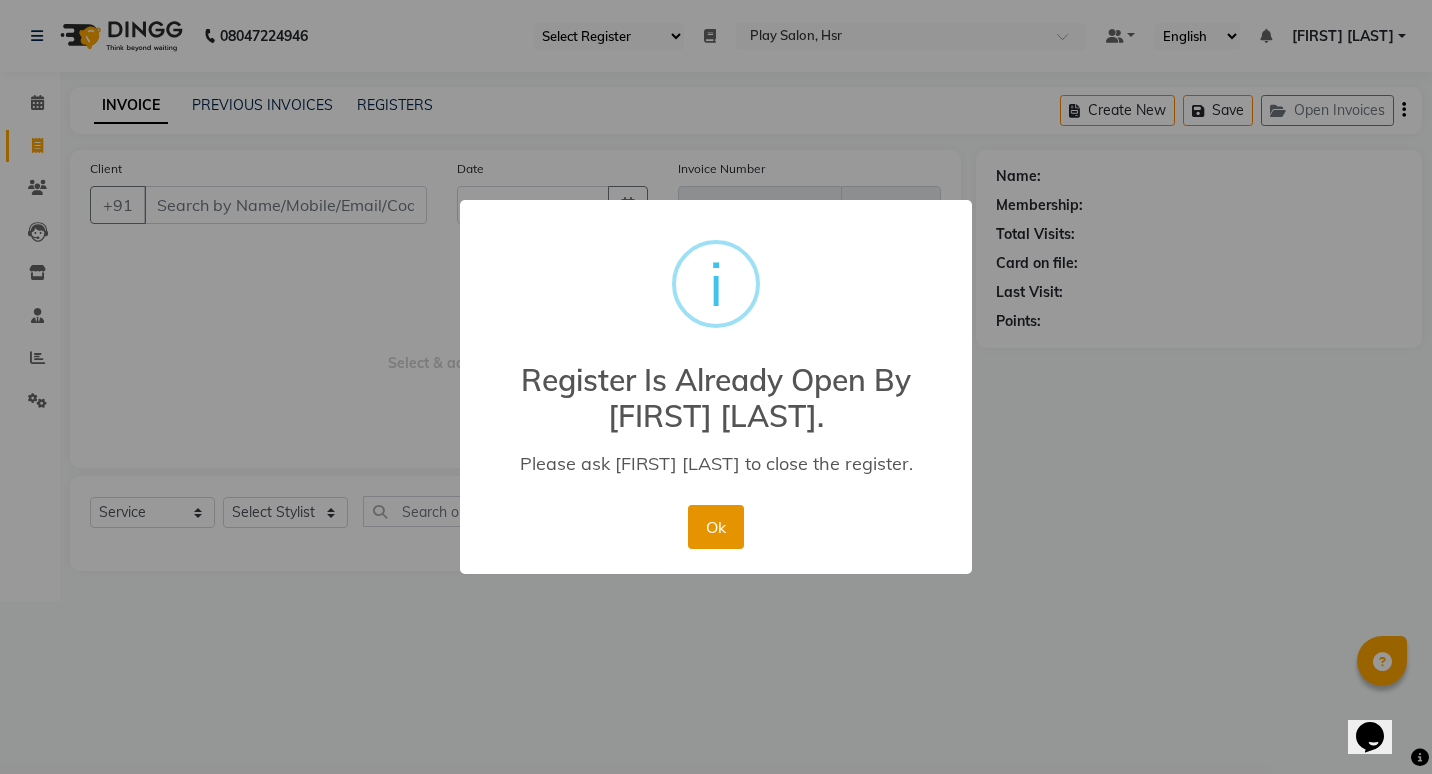 click on "Ok" at bounding box center (715, 527) 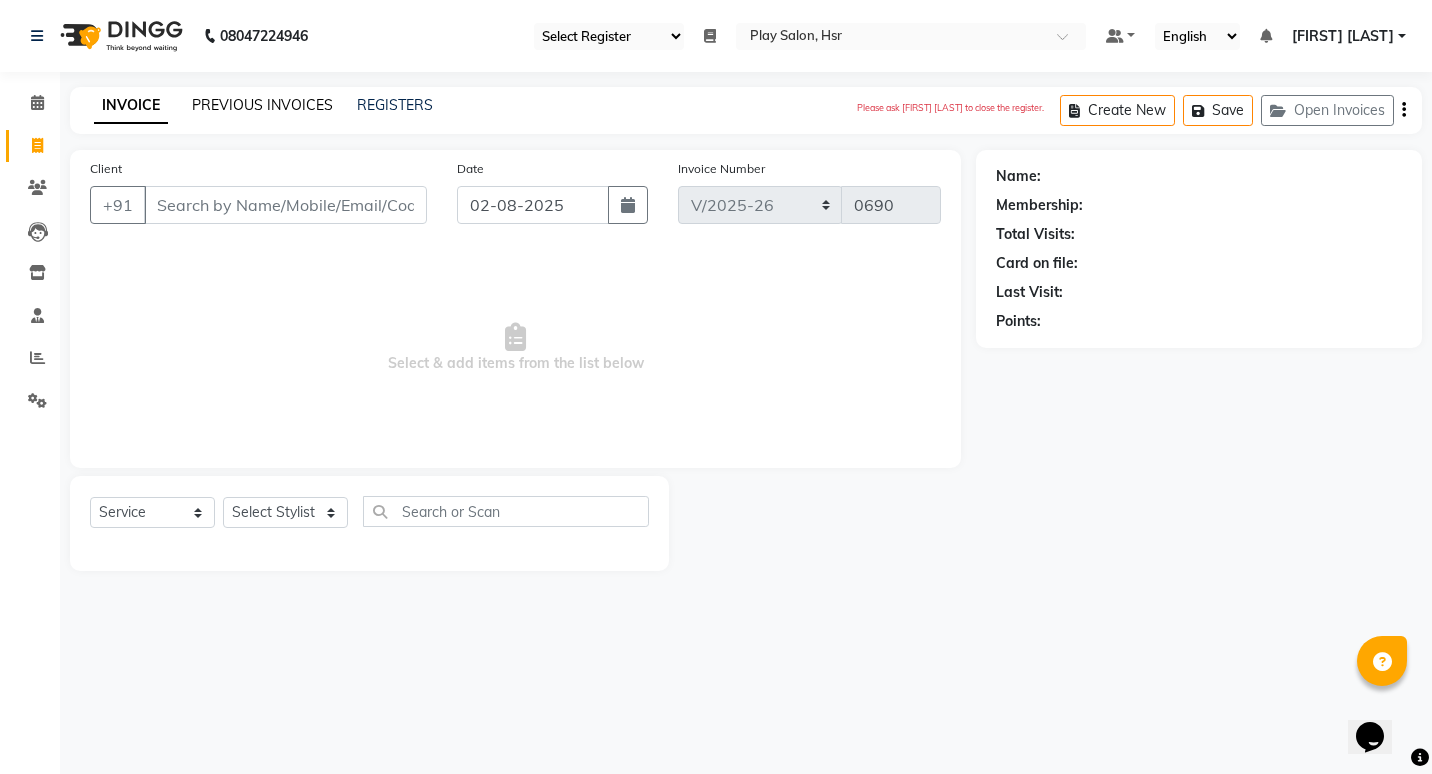 click on "PREVIOUS INVOICES" 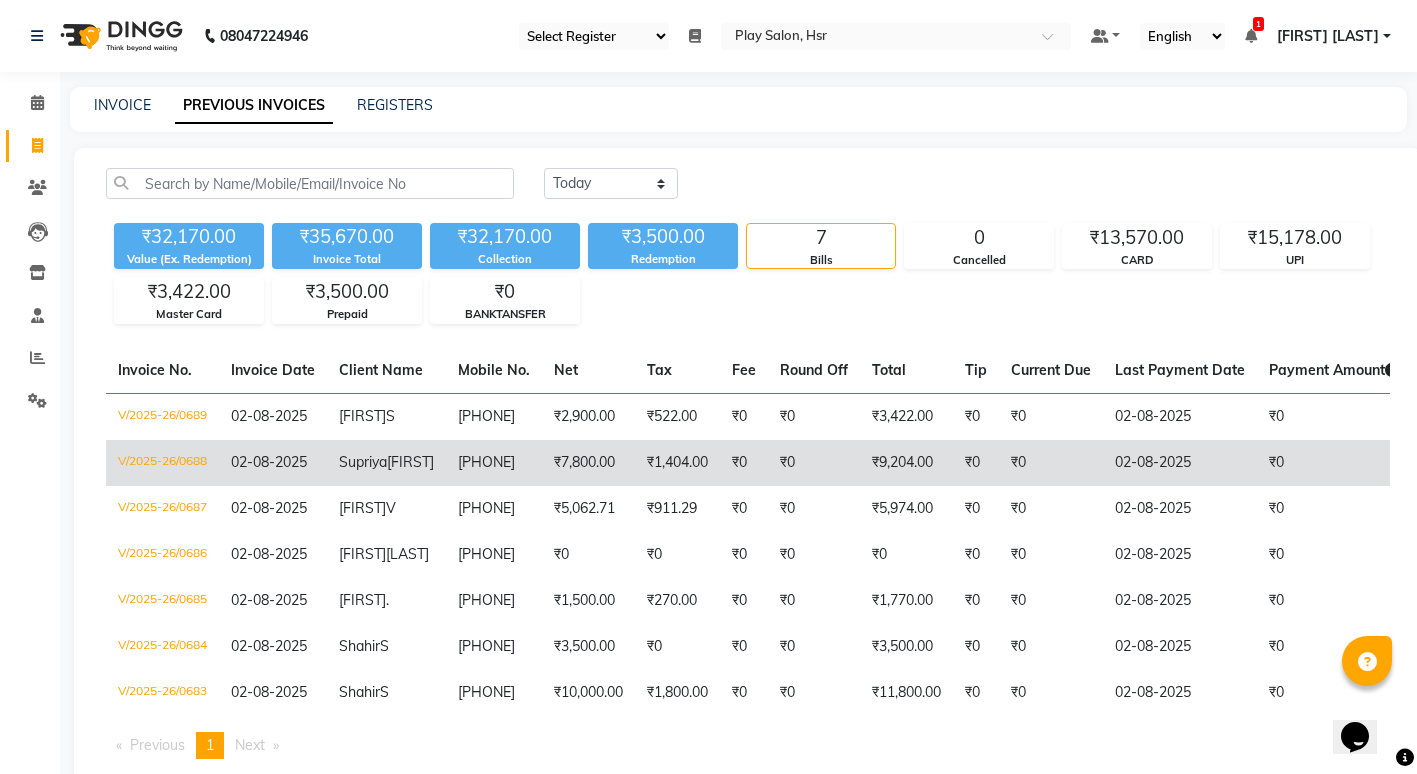 click on "V/2025-26/0688" 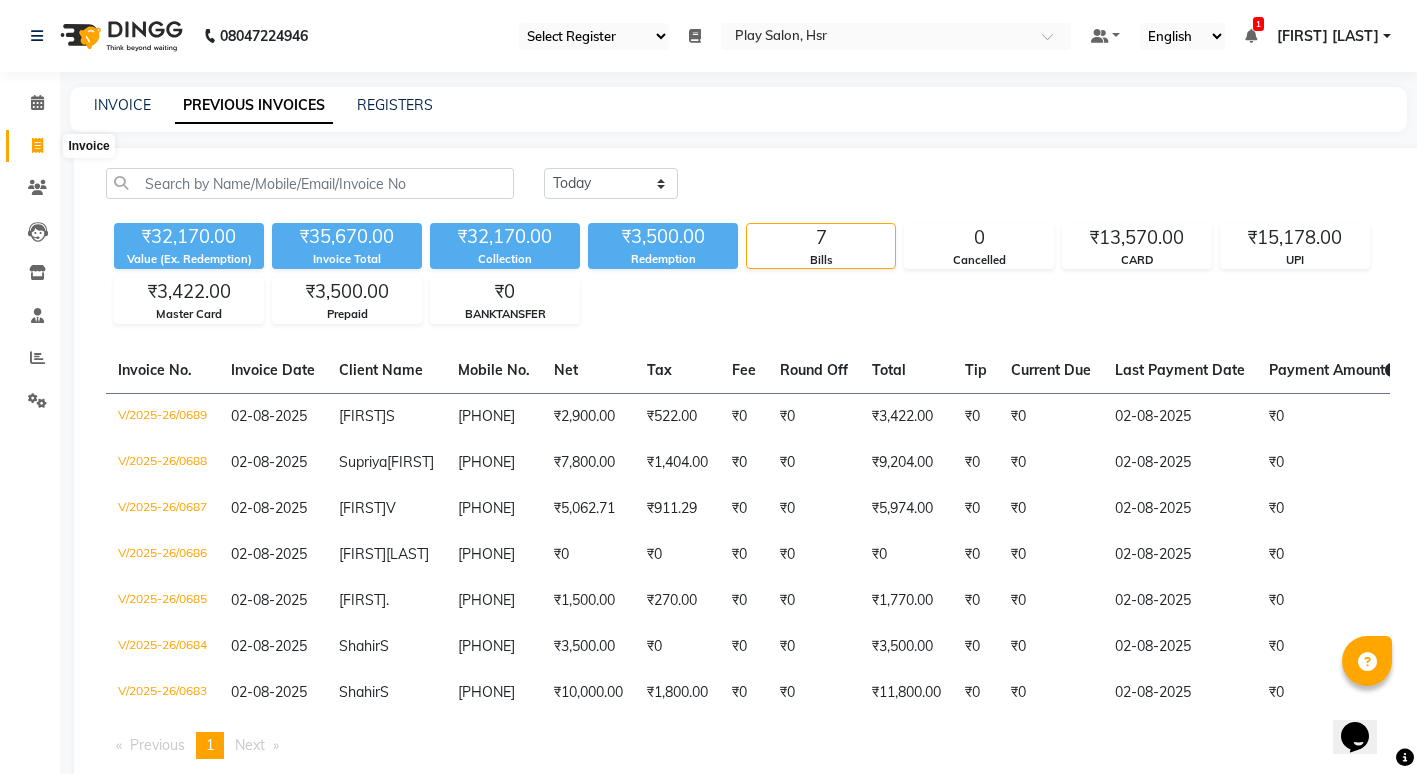 click 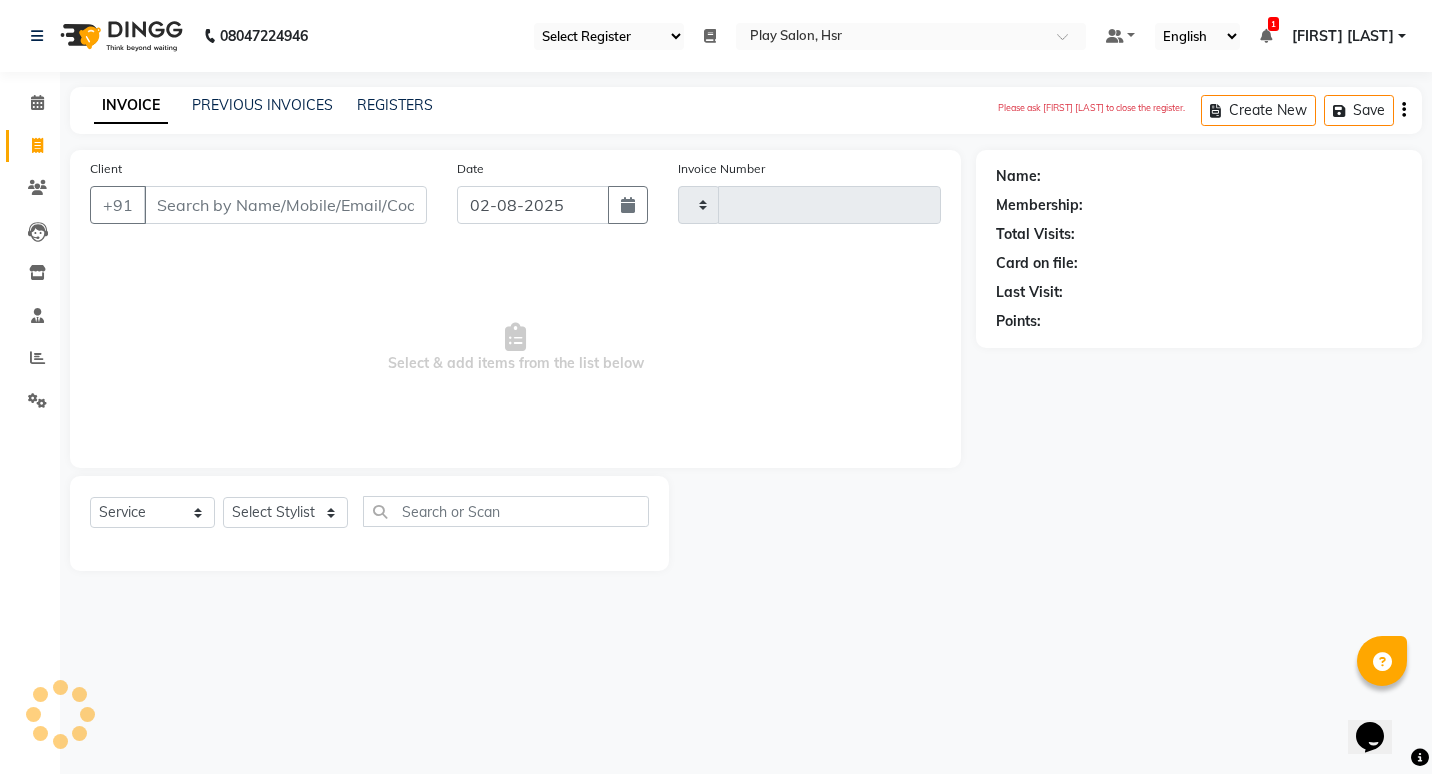 type on "0690" 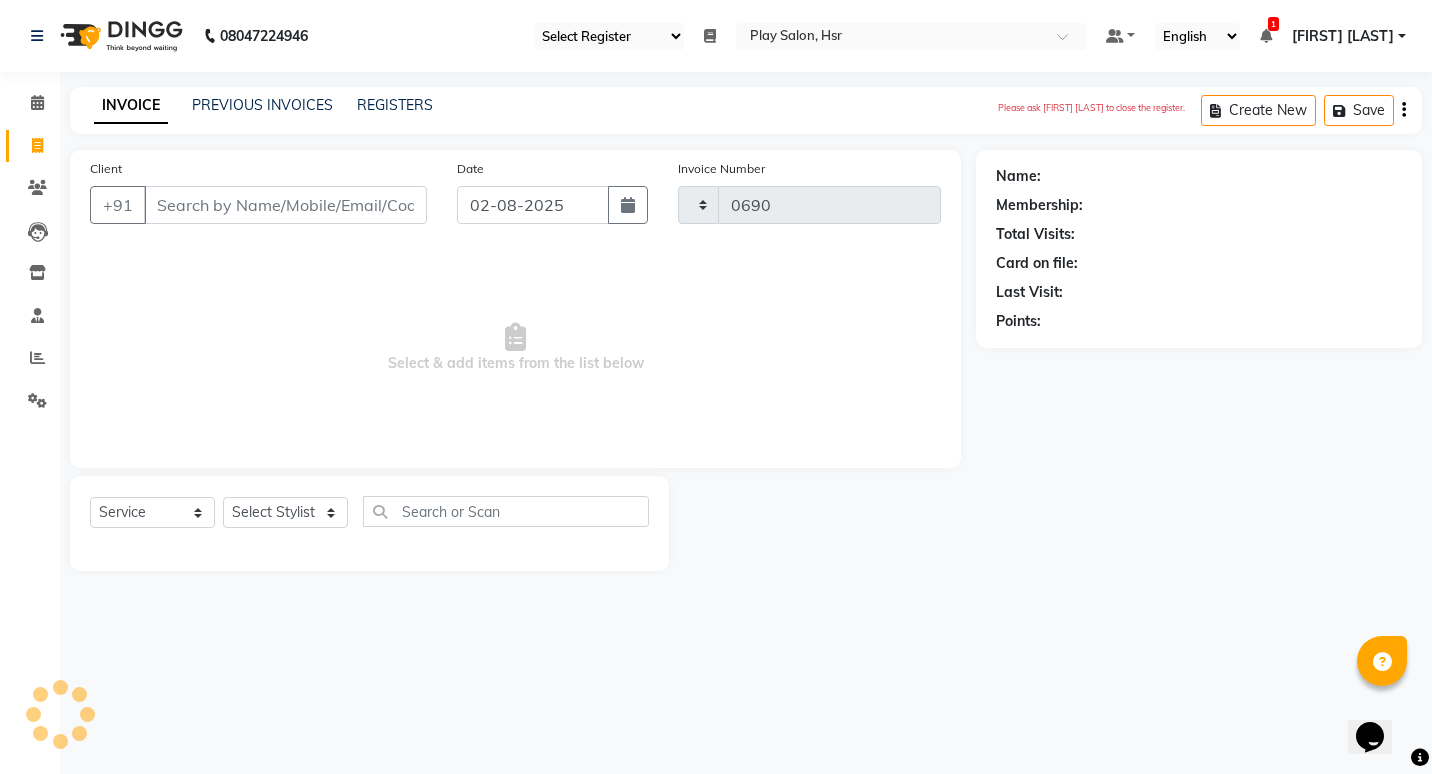 select on "8358" 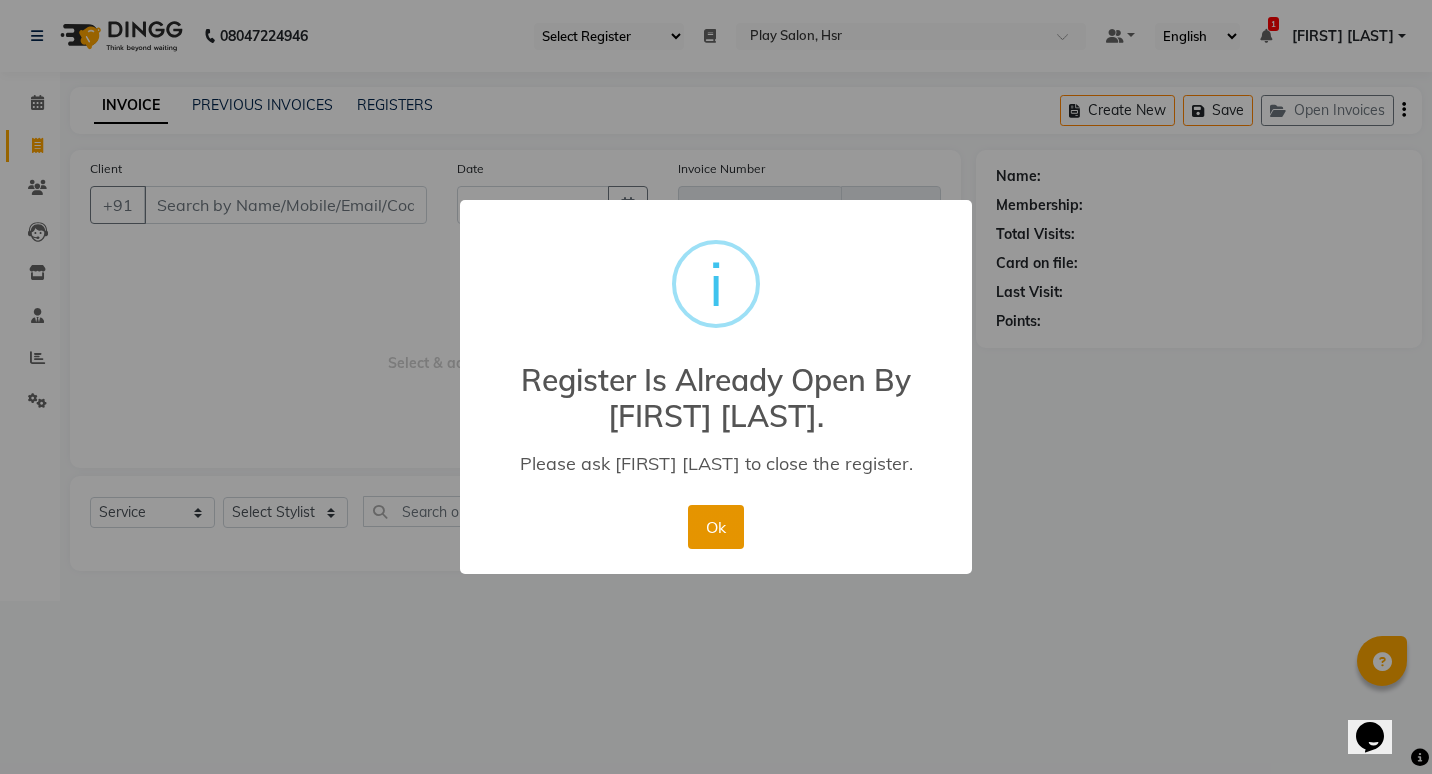 click on "Ok" at bounding box center (715, 527) 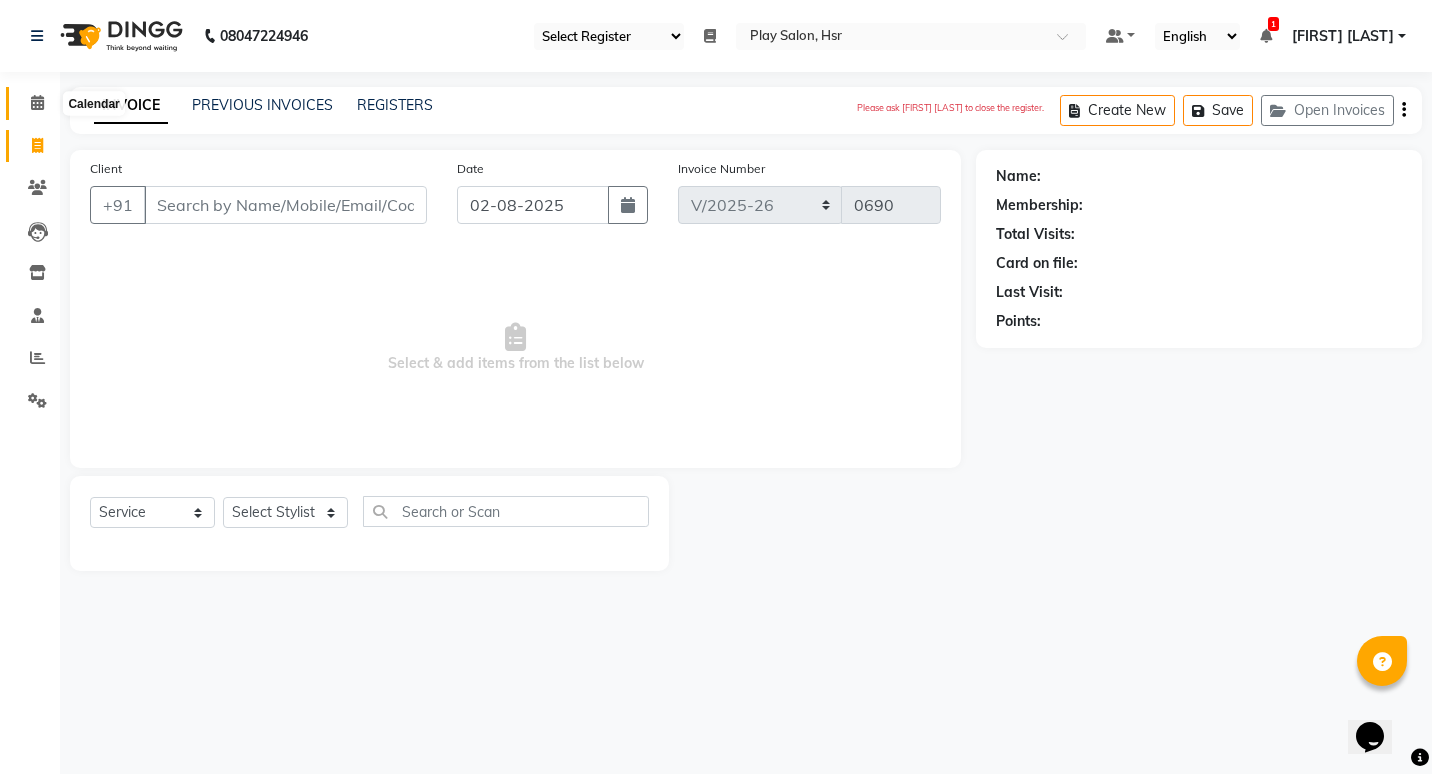 click 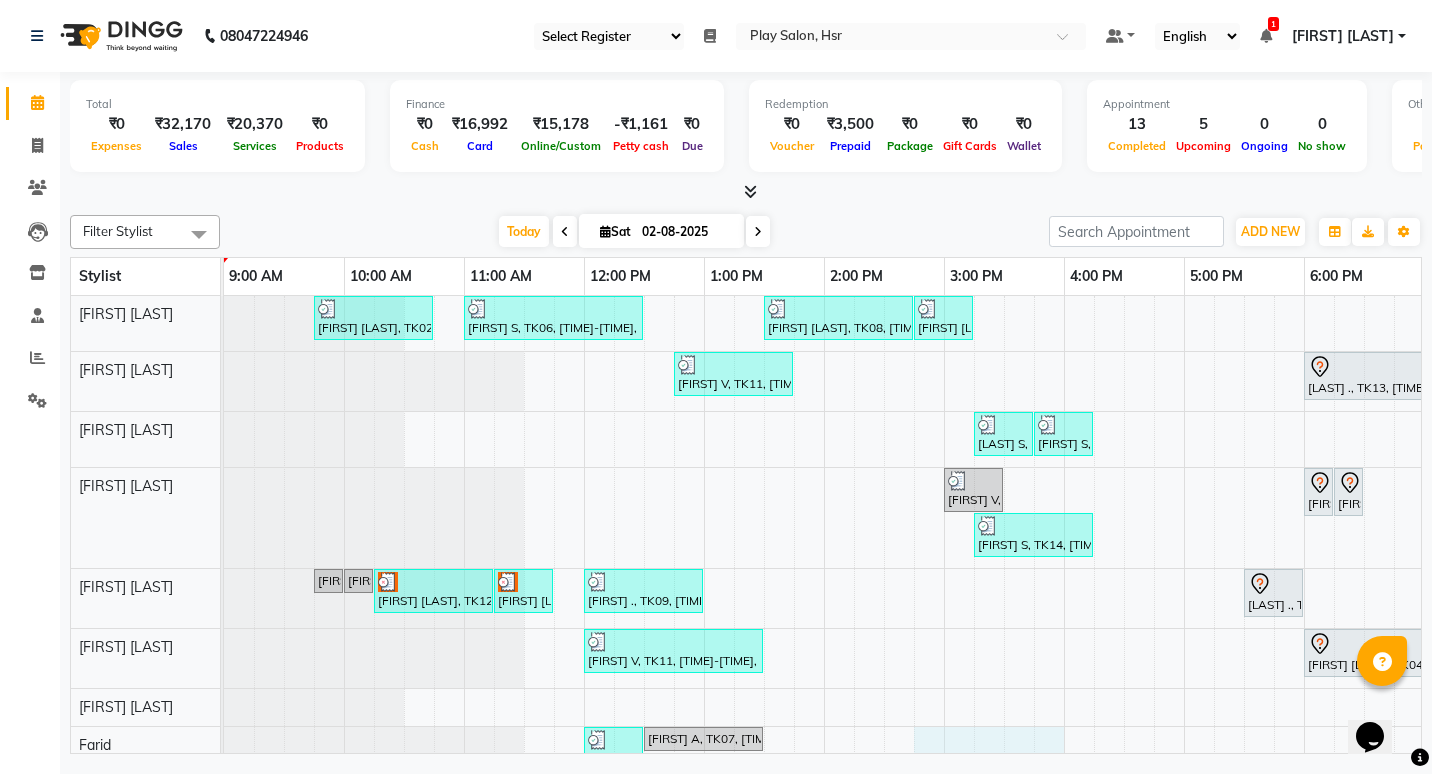 drag, startPoint x: 935, startPoint y: 737, endPoint x: 1037, endPoint y: 720, distance: 103.40696 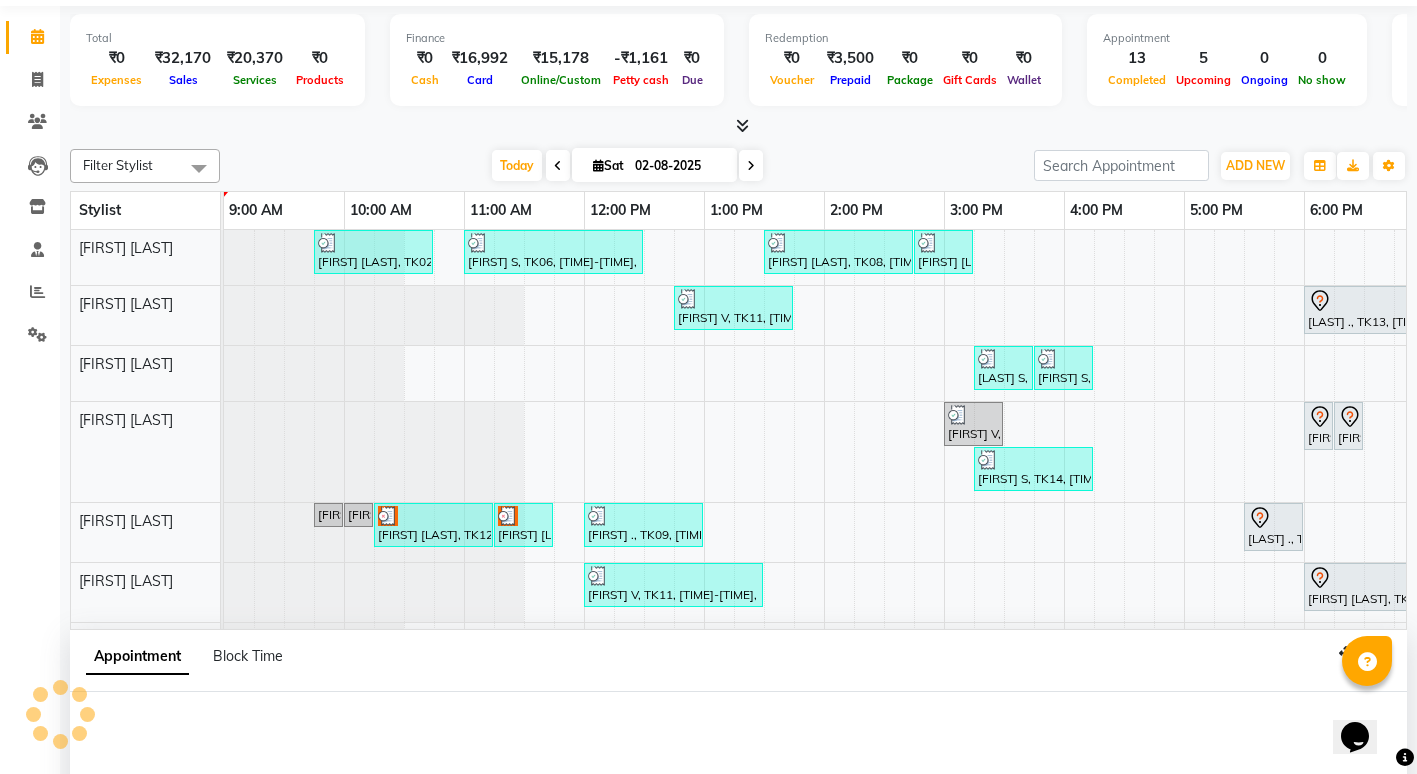 select on "85705" 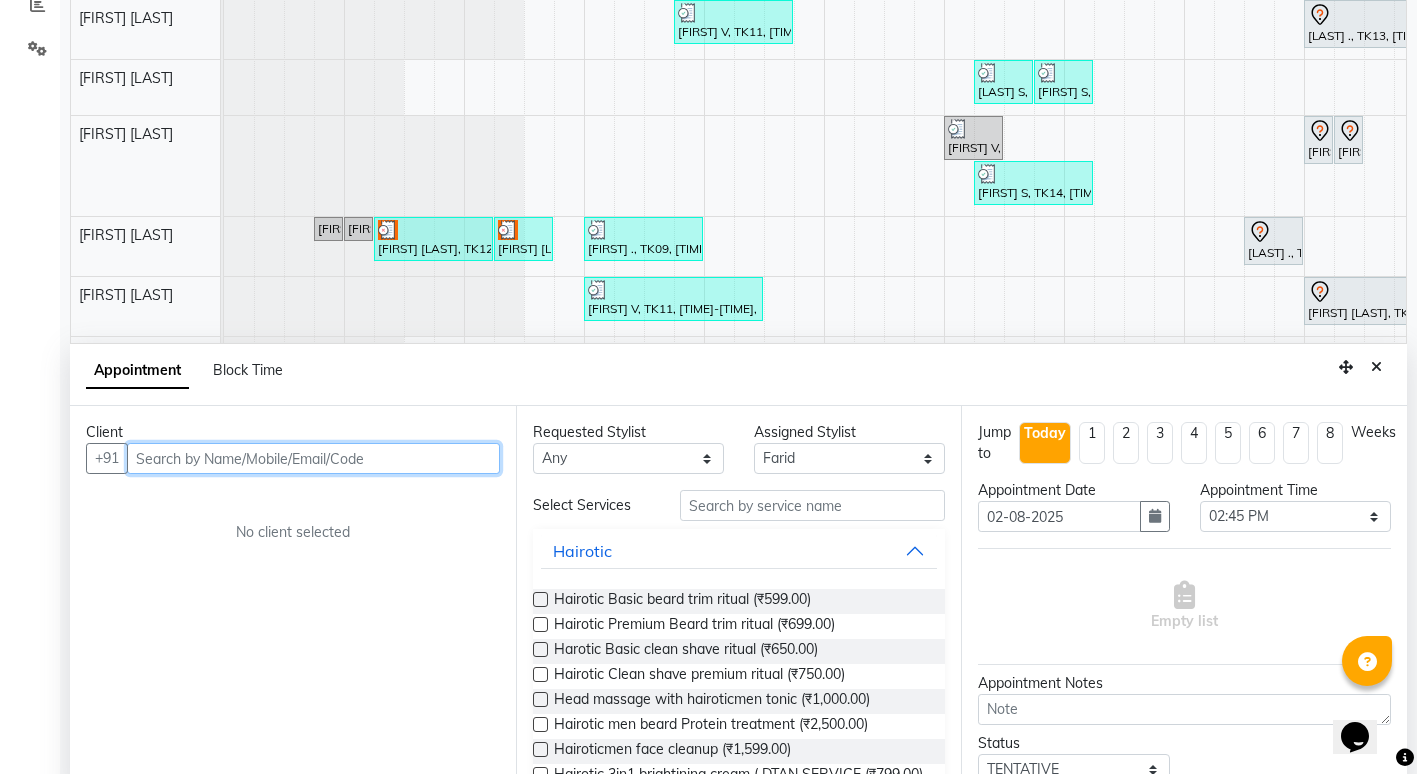 scroll, scrollTop: 377, scrollLeft: 0, axis: vertical 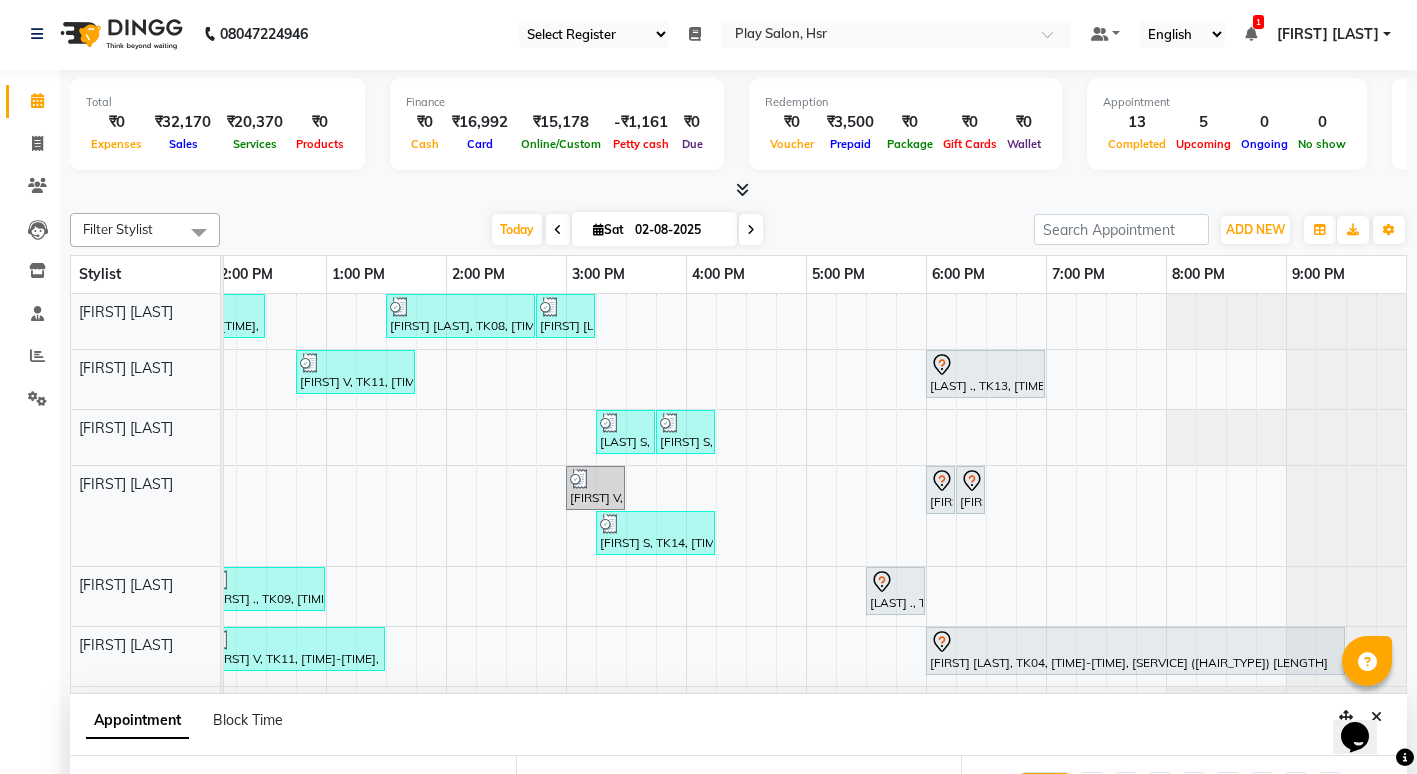 click at bounding box center [751, 230] 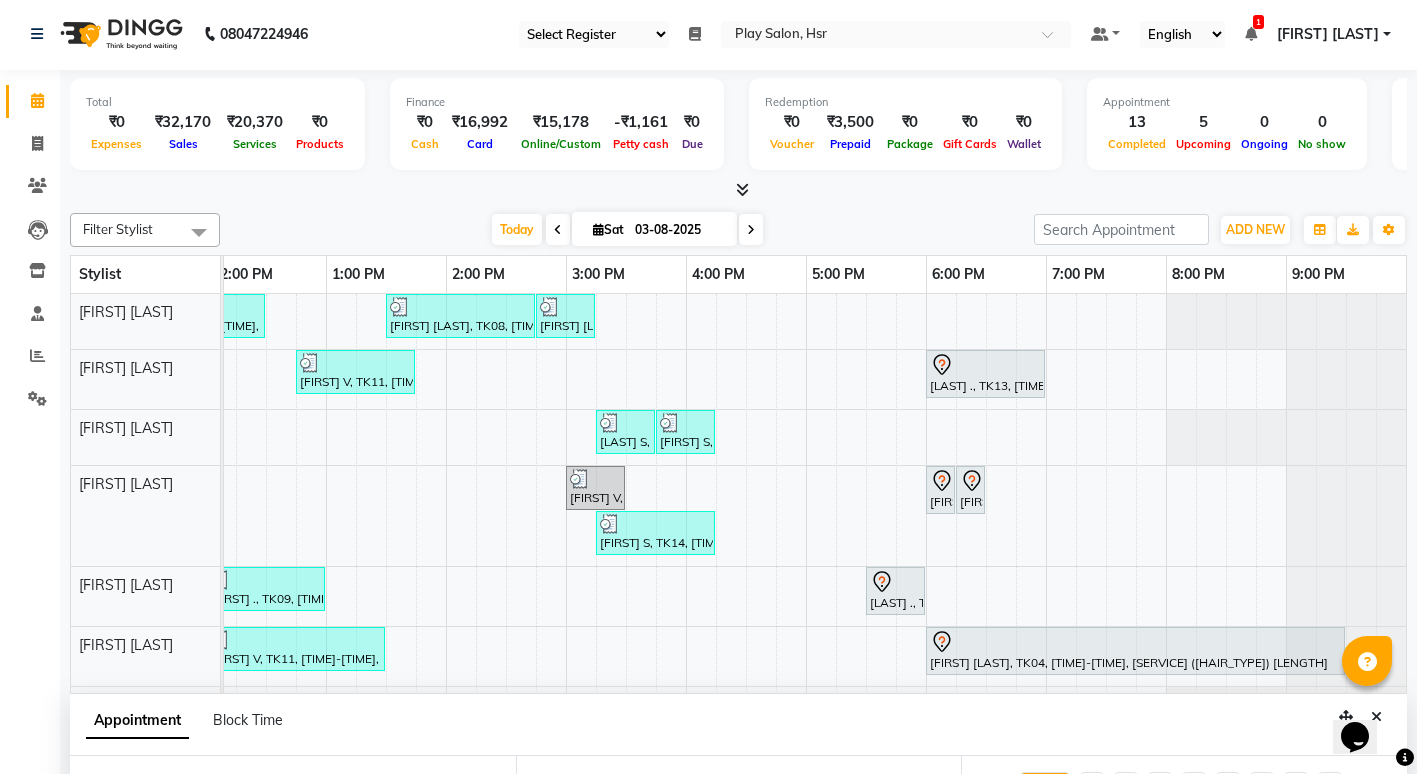 select on "885" 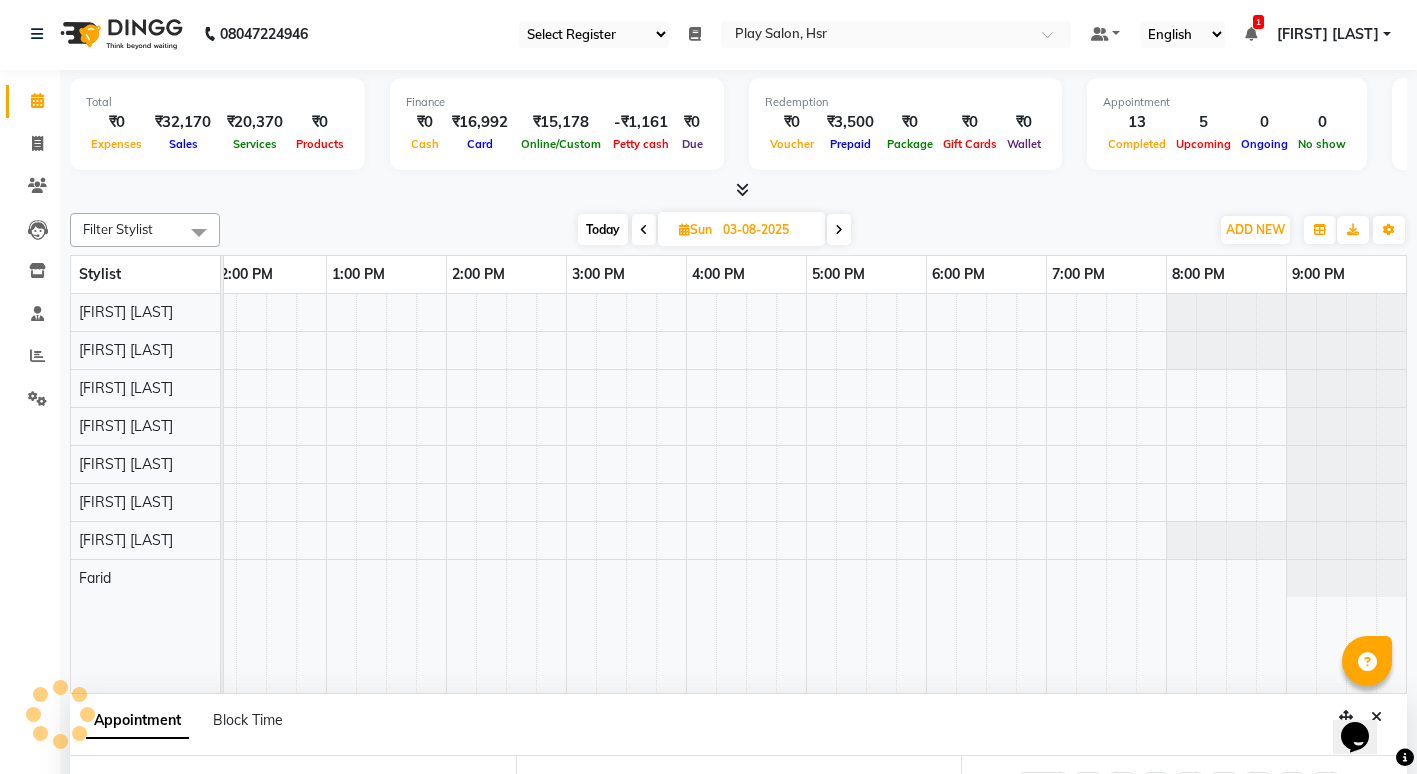 scroll, scrollTop: 0, scrollLeft: 0, axis: both 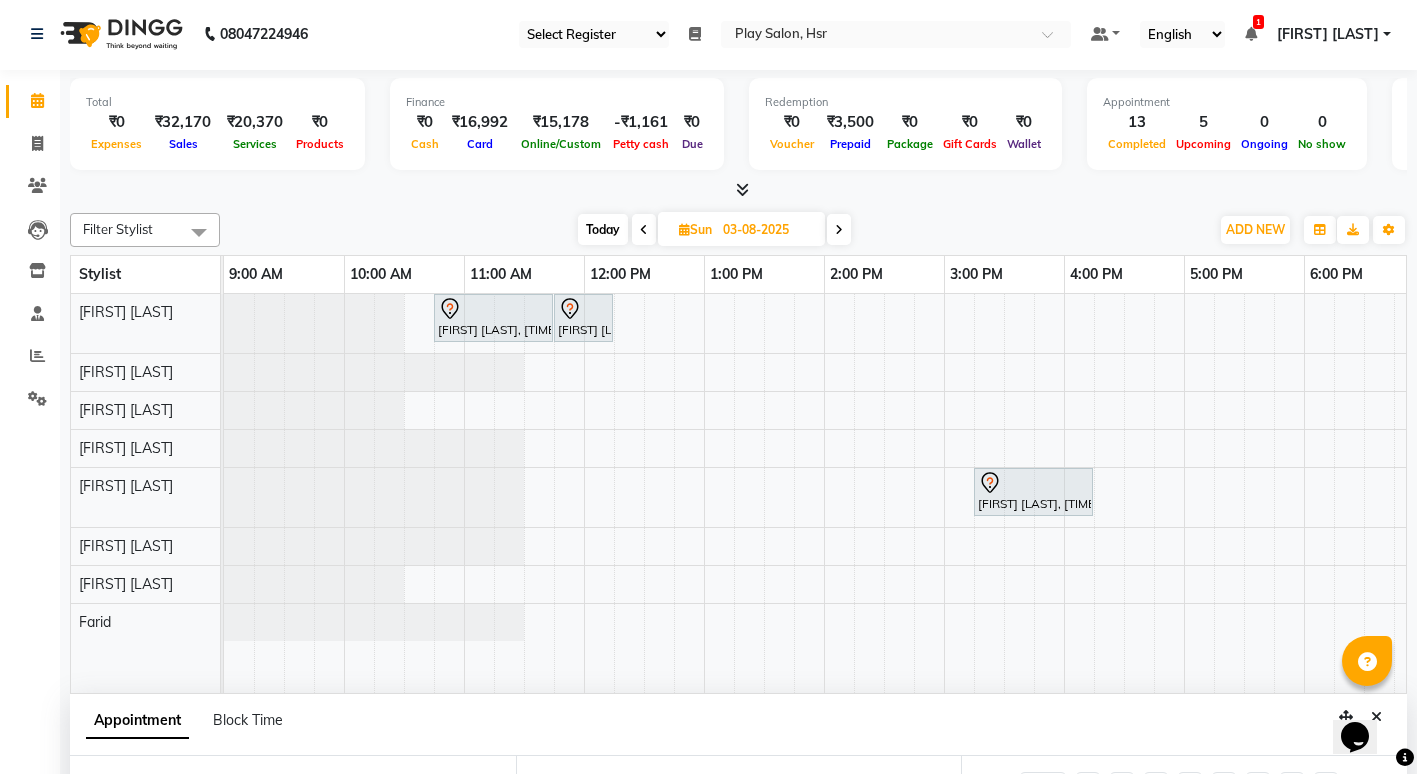 click at bounding box center (839, 230) 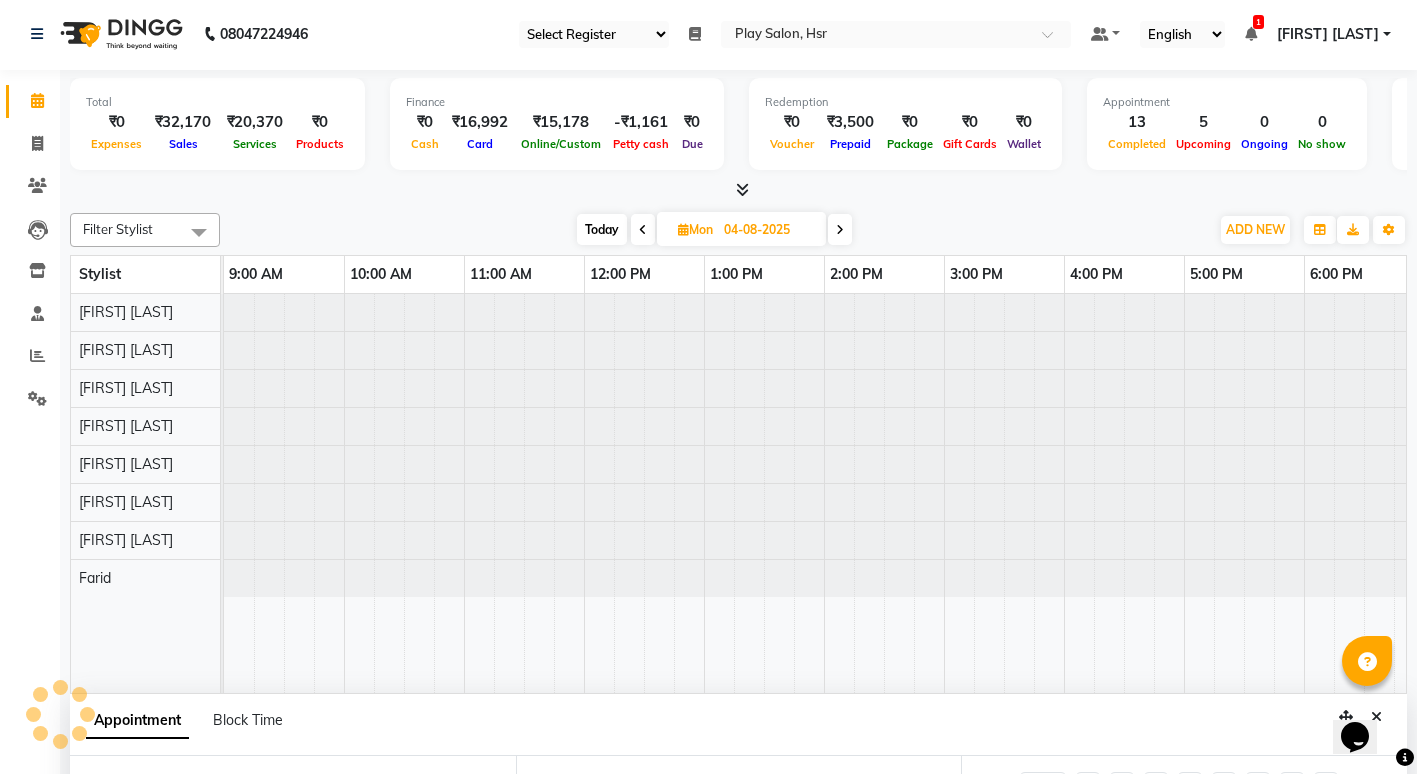 select on "885" 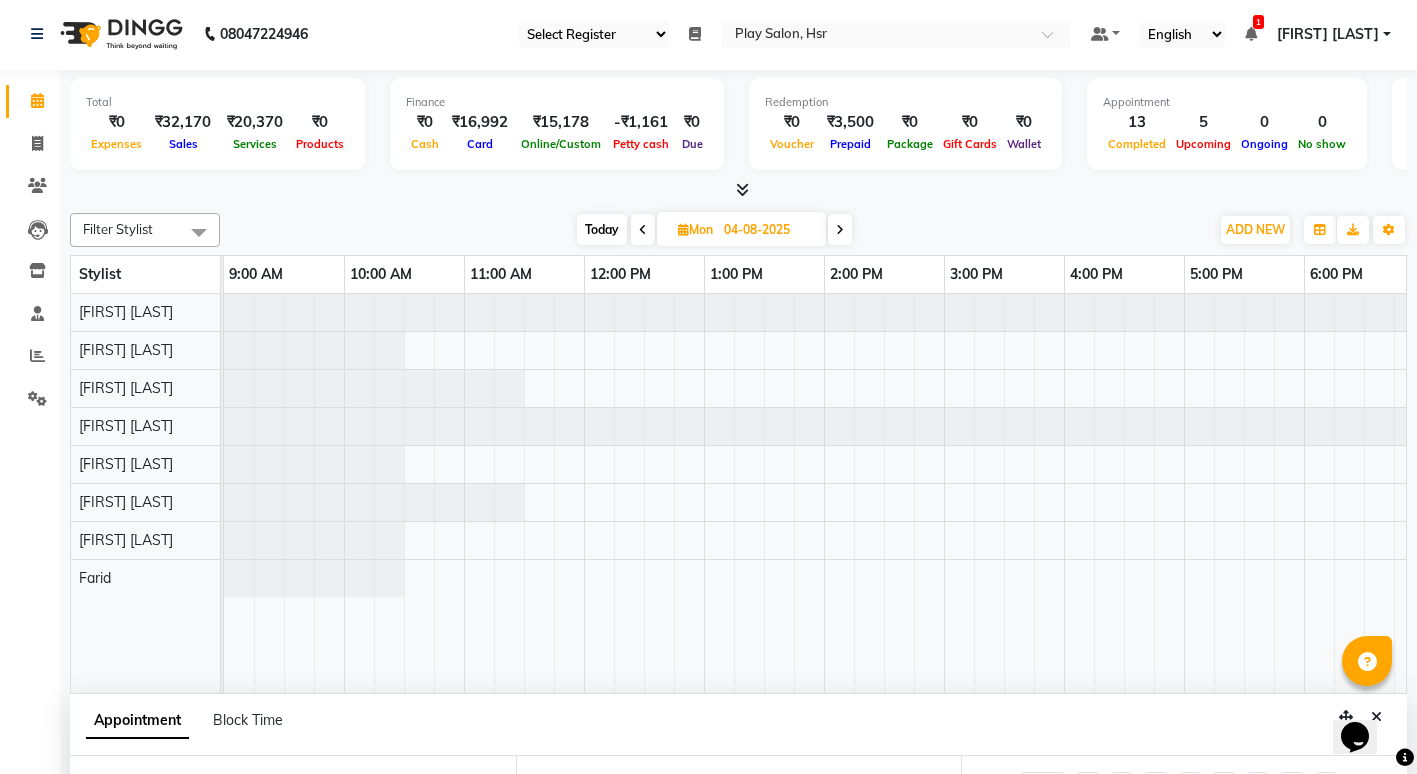 click at bounding box center [643, 230] 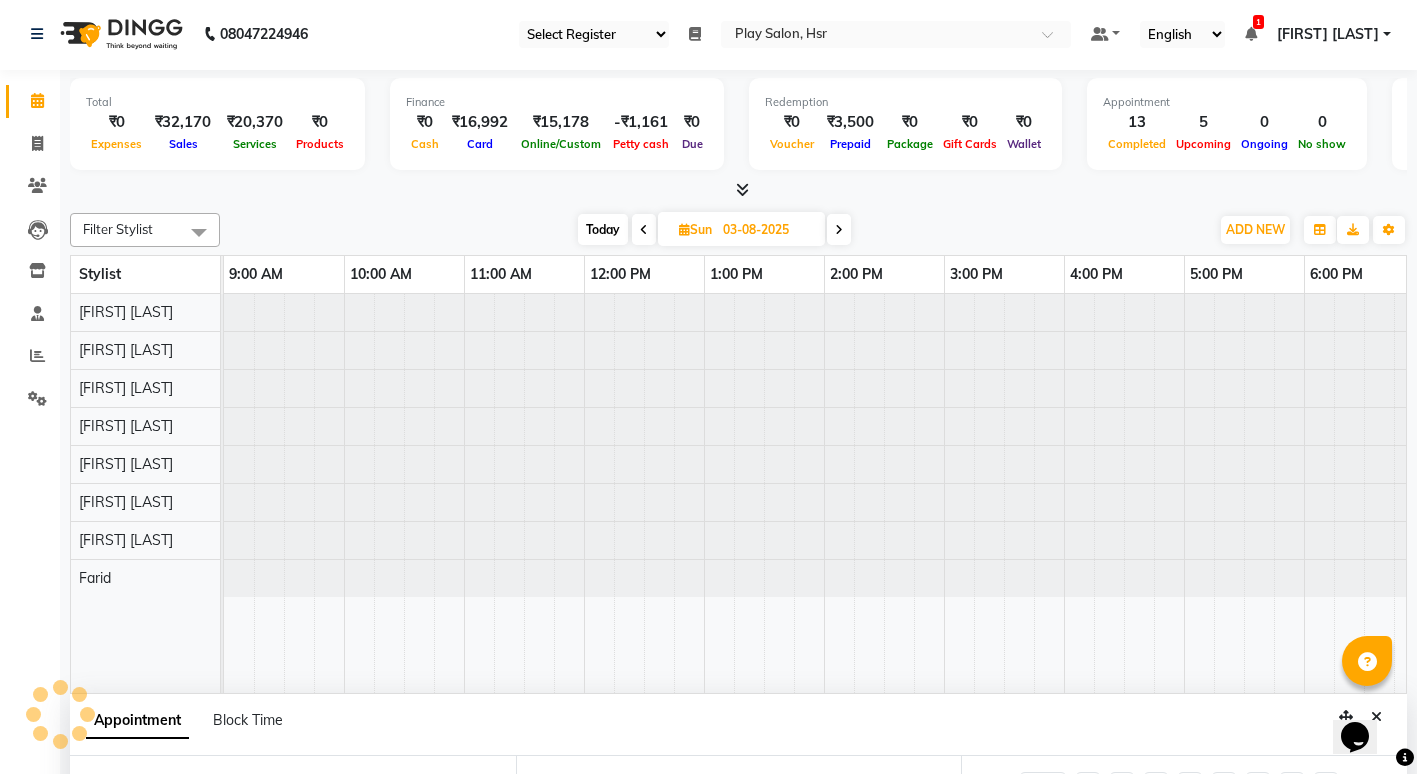 select on "885" 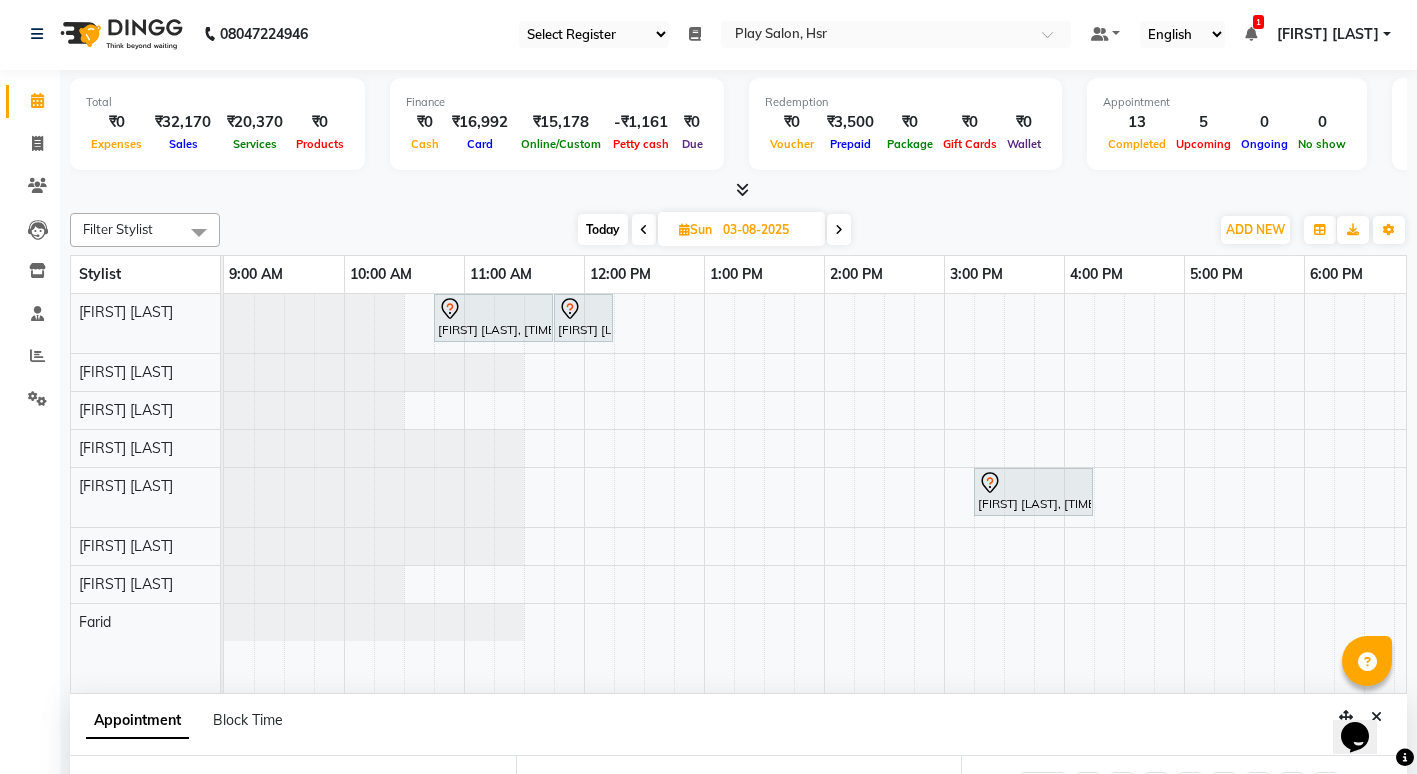 click at bounding box center (644, 230) 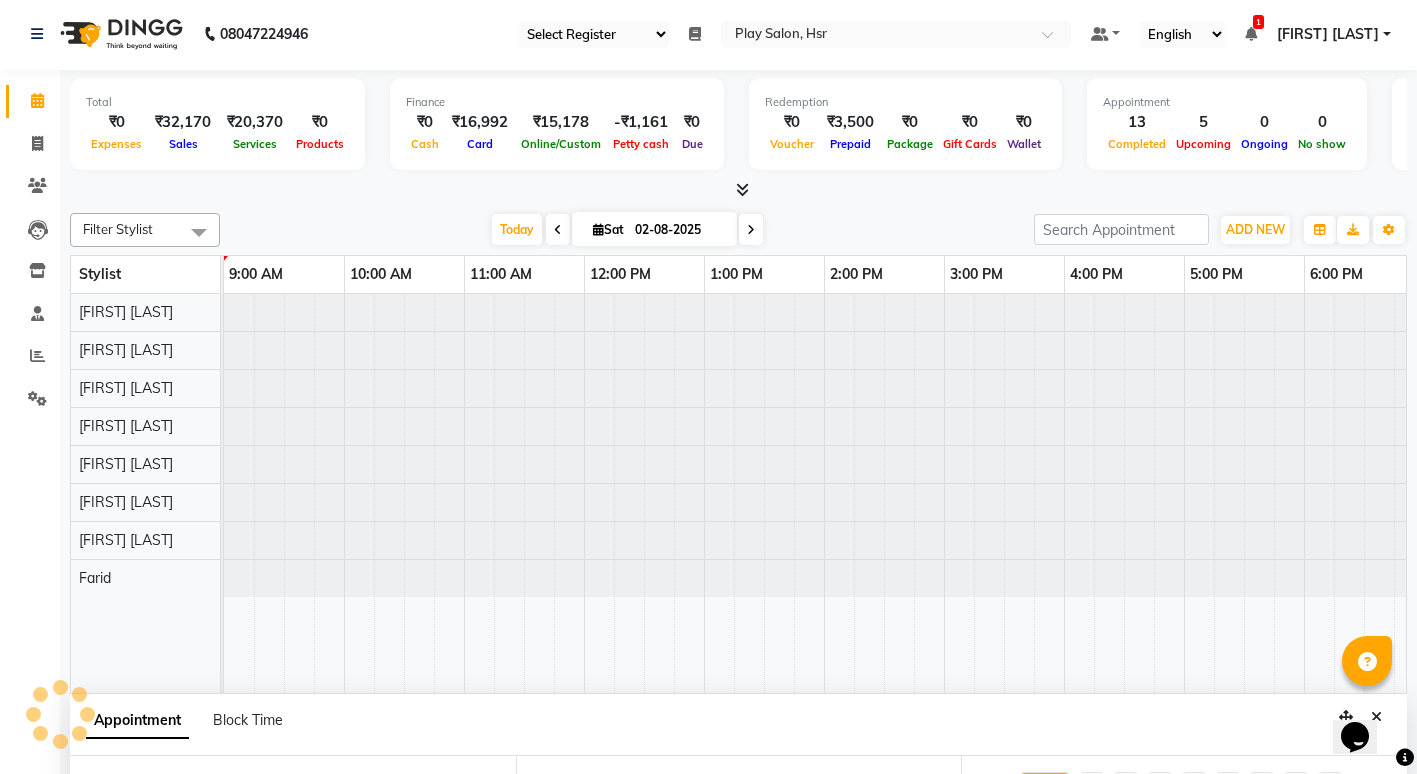 select on "885" 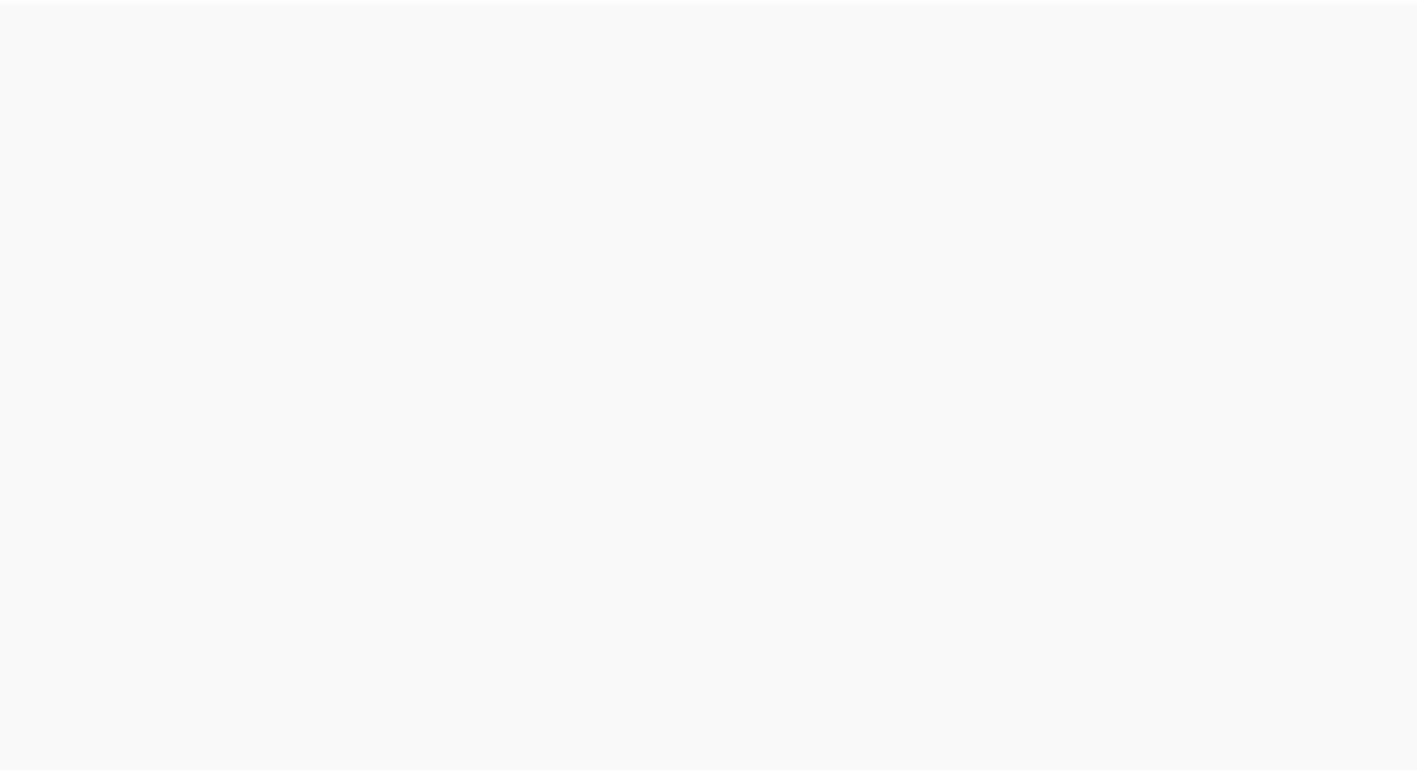 scroll, scrollTop: 0, scrollLeft: 0, axis: both 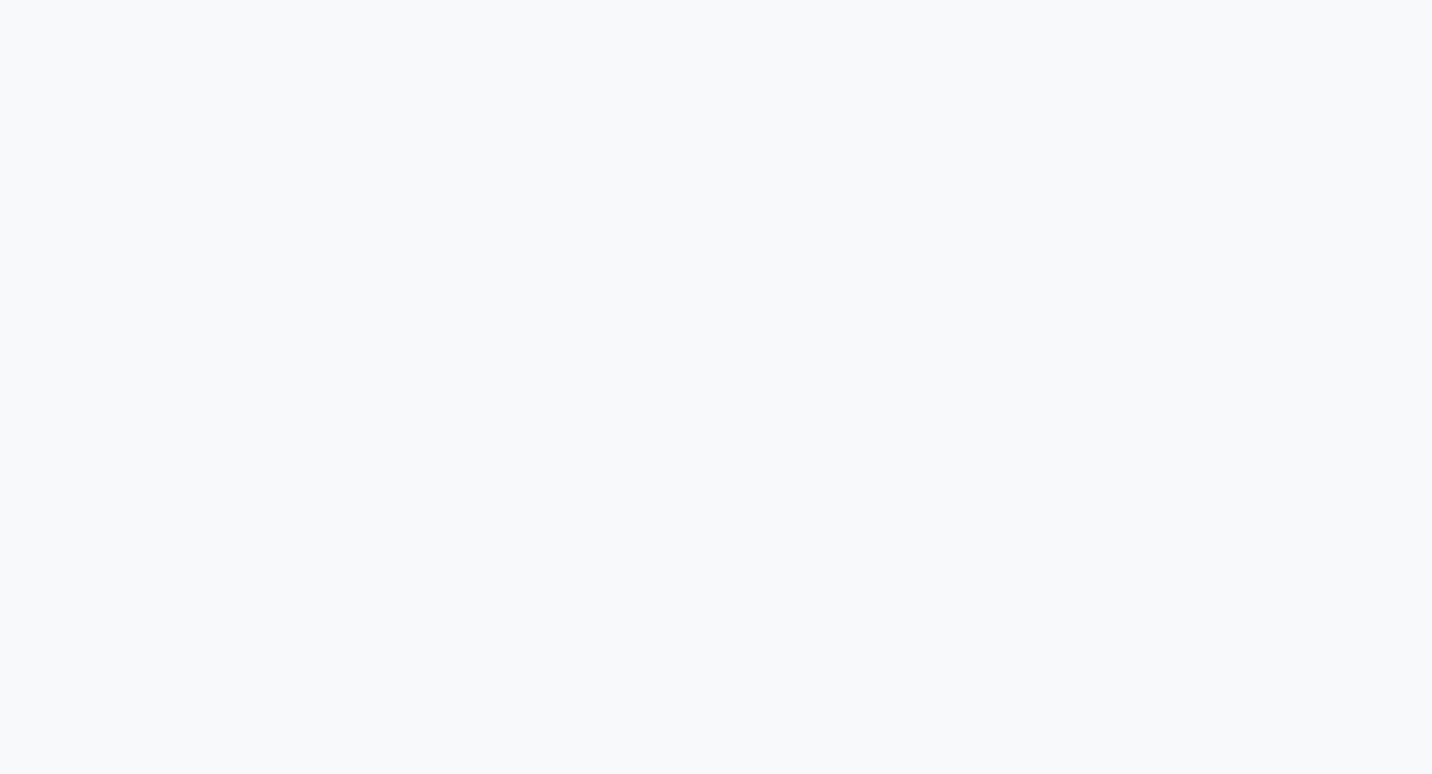 select on "92" 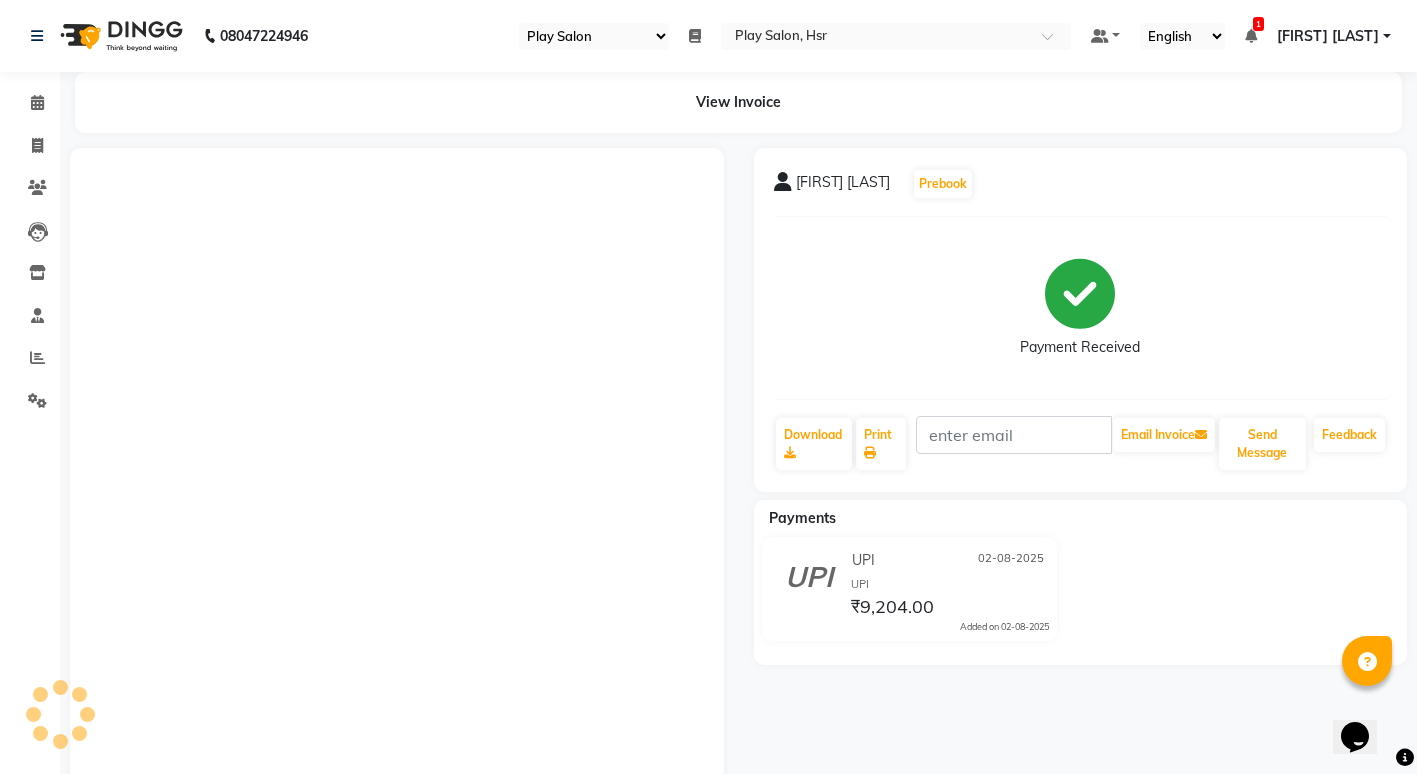 scroll, scrollTop: 0, scrollLeft: 0, axis: both 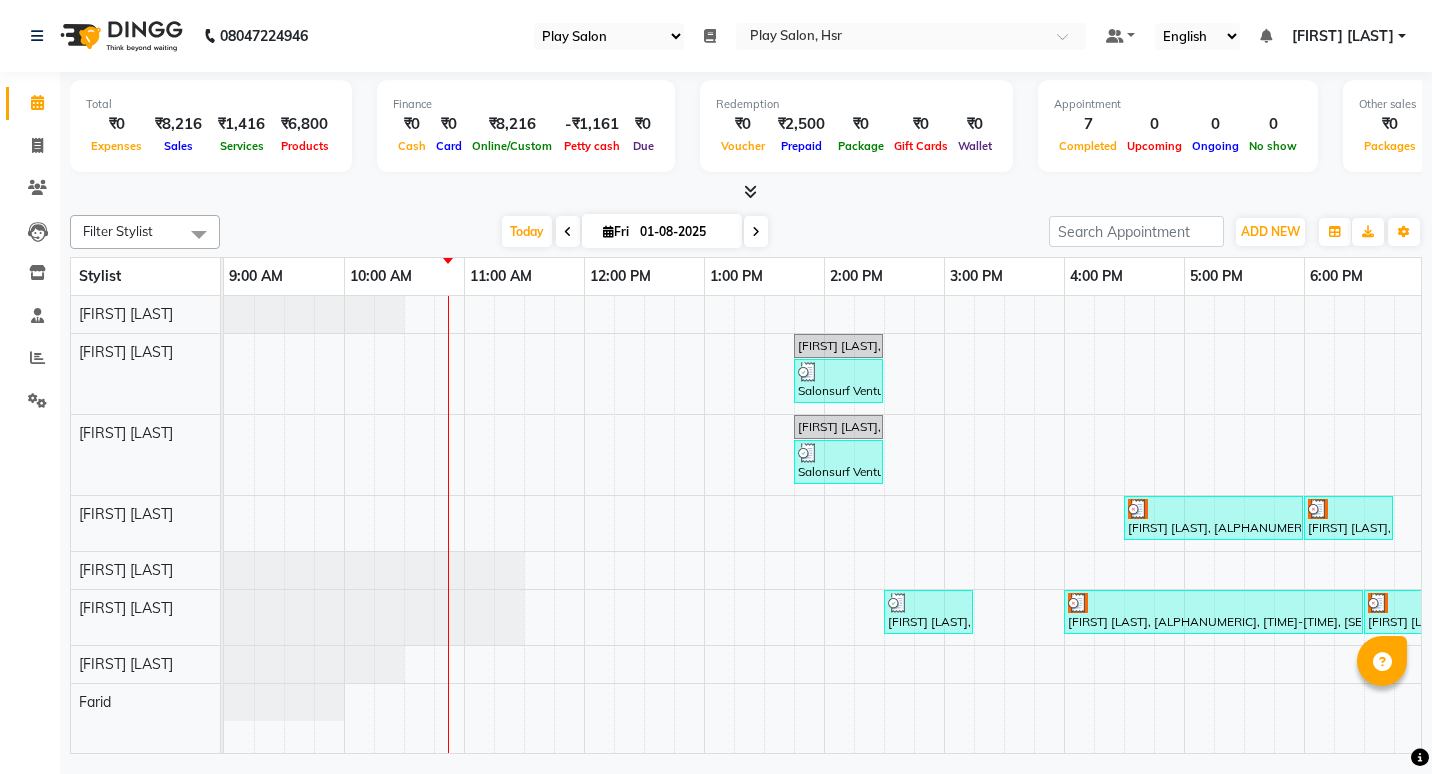 select on "92" 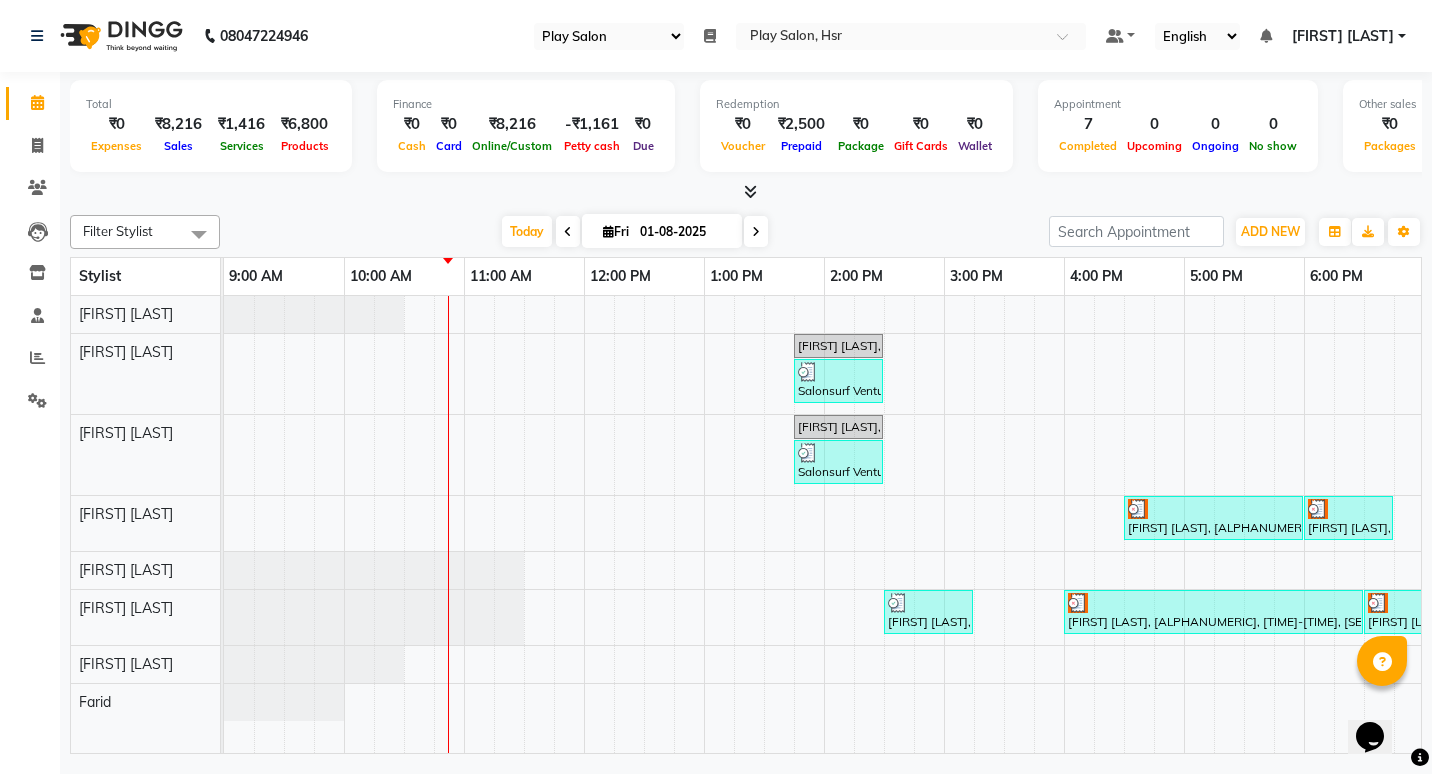 scroll, scrollTop: 0, scrollLeft: 0, axis: both 